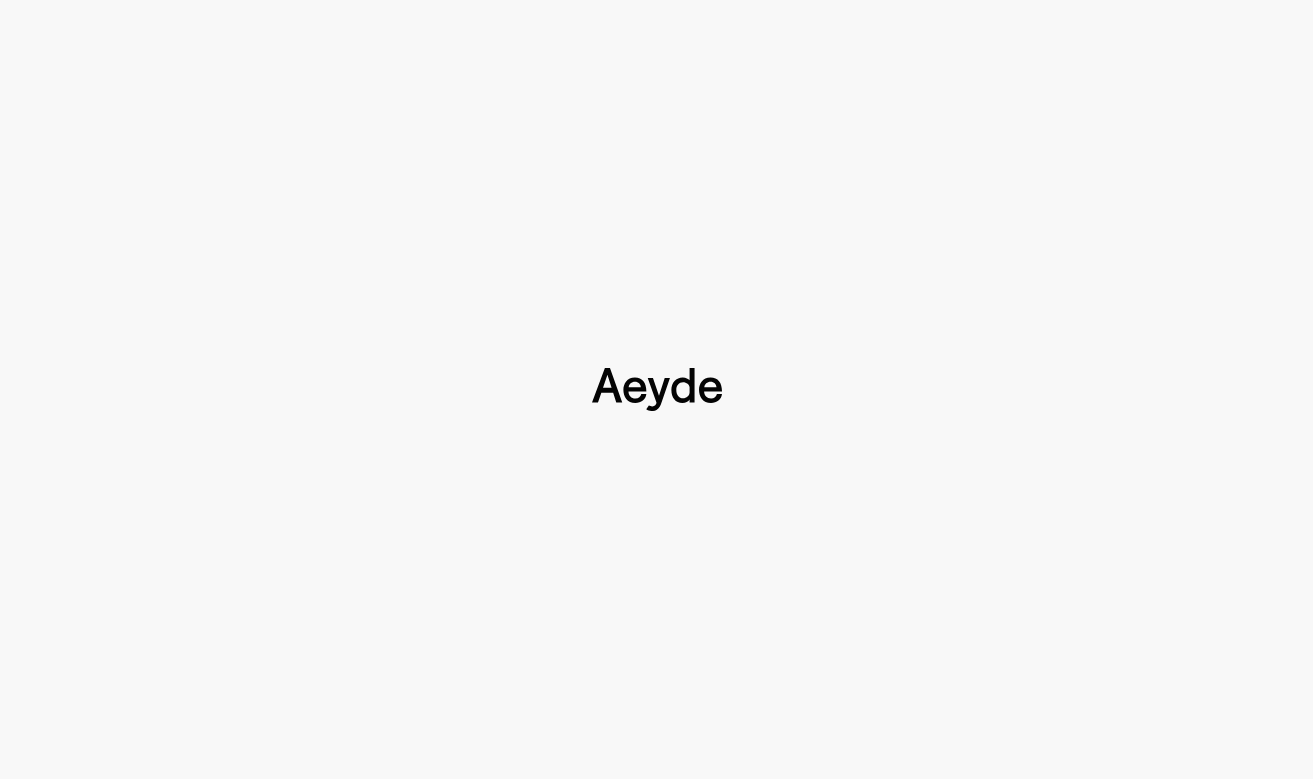 scroll, scrollTop: 0, scrollLeft: 0, axis: both 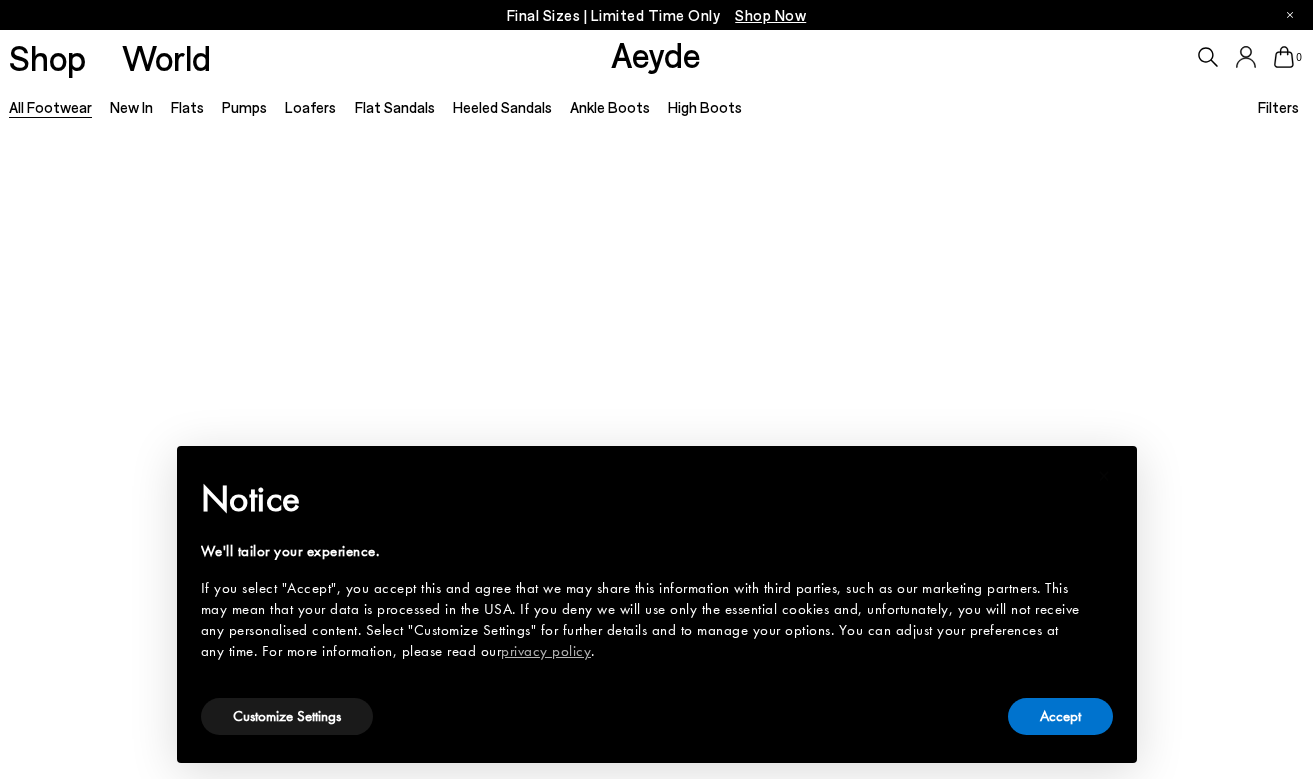 type 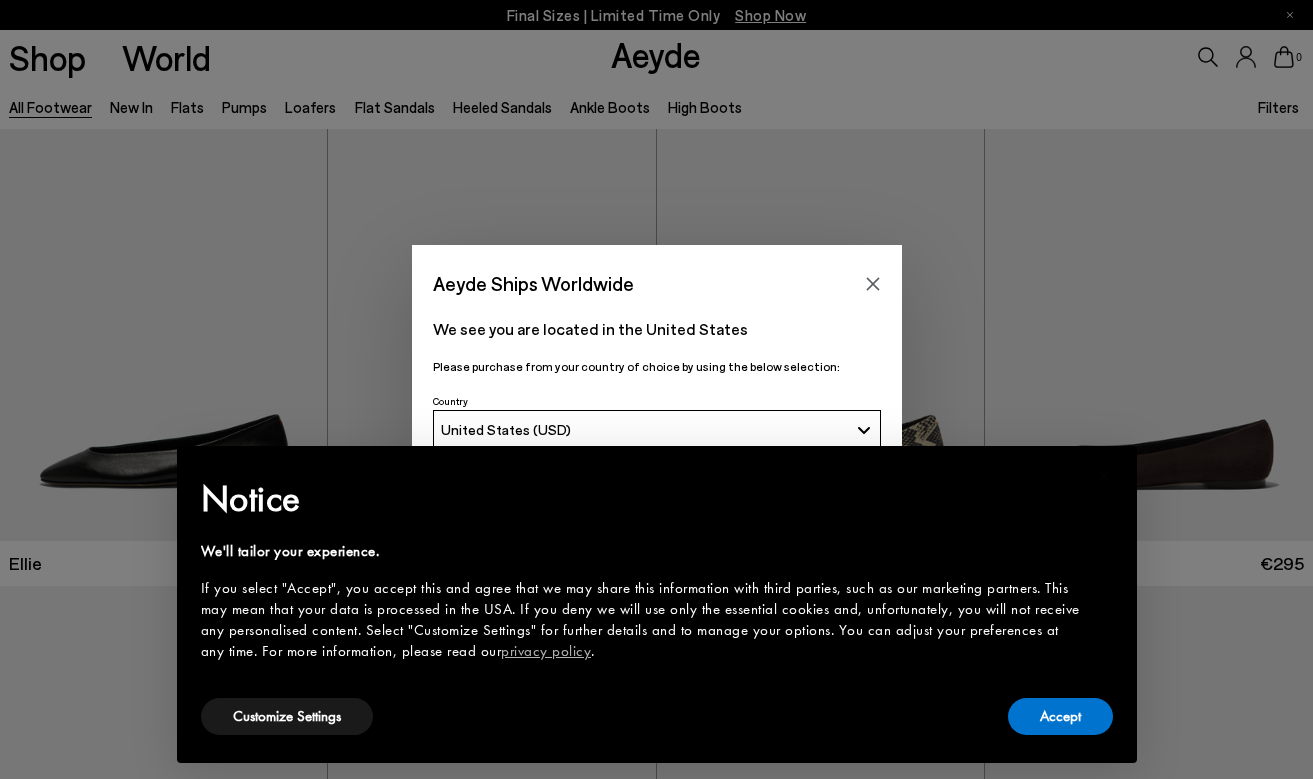 scroll, scrollTop: 46, scrollLeft: 0, axis: vertical 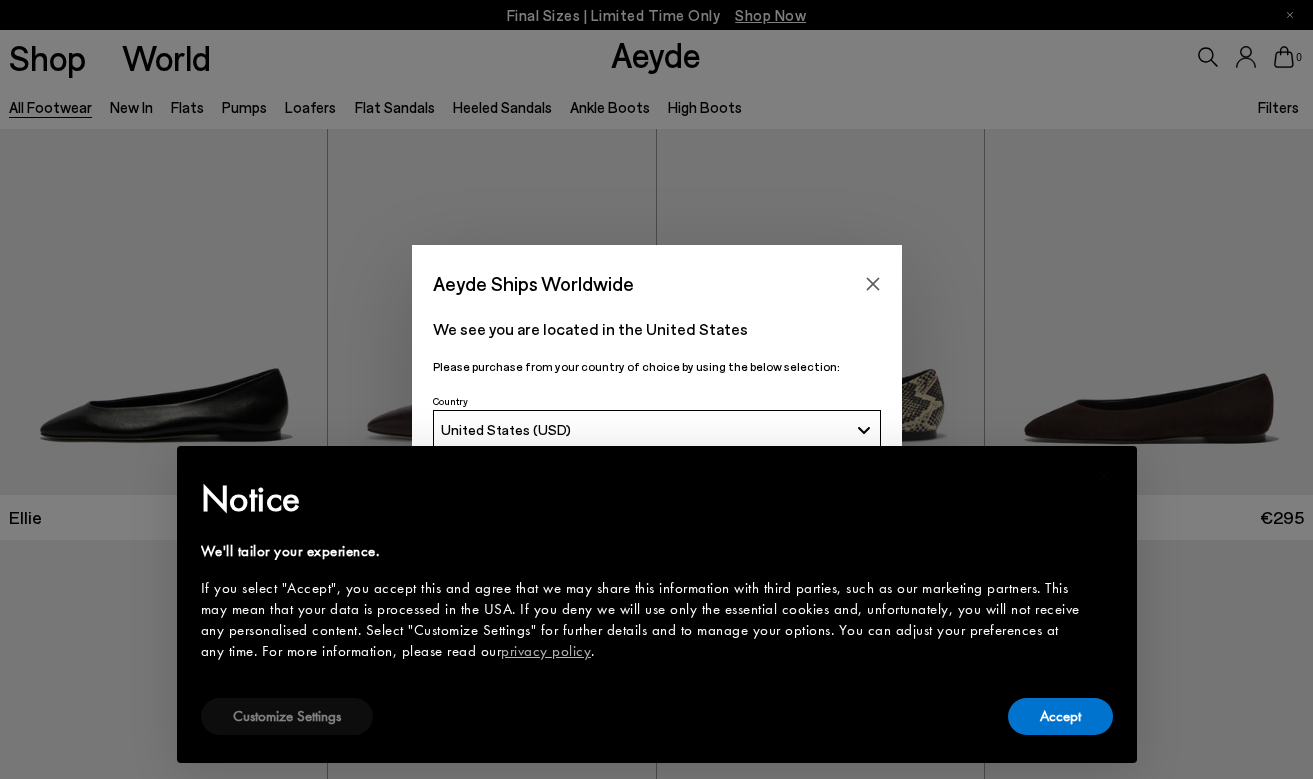 click on "Customize Settings" at bounding box center (287, 716) 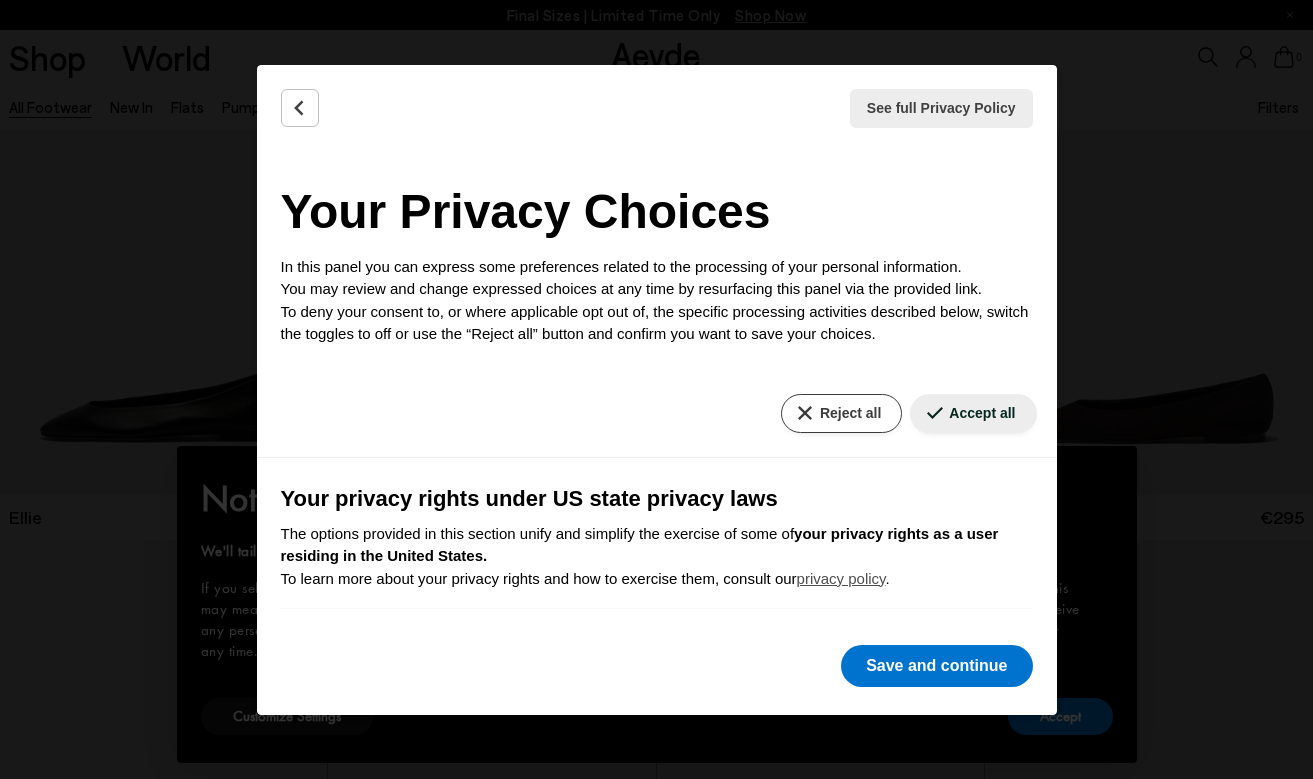 click on "Reject all" at bounding box center [841, 413] 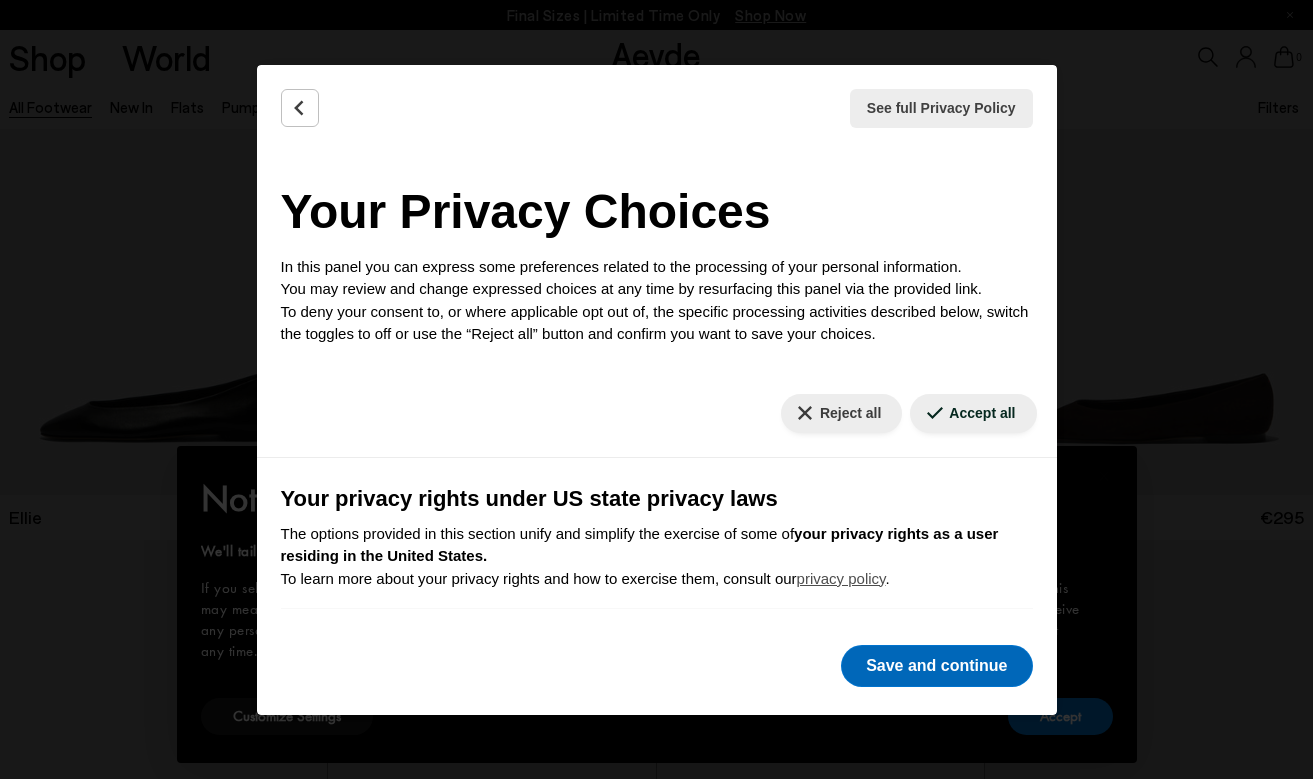 click on "Save and continue" at bounding box center [936, 666] 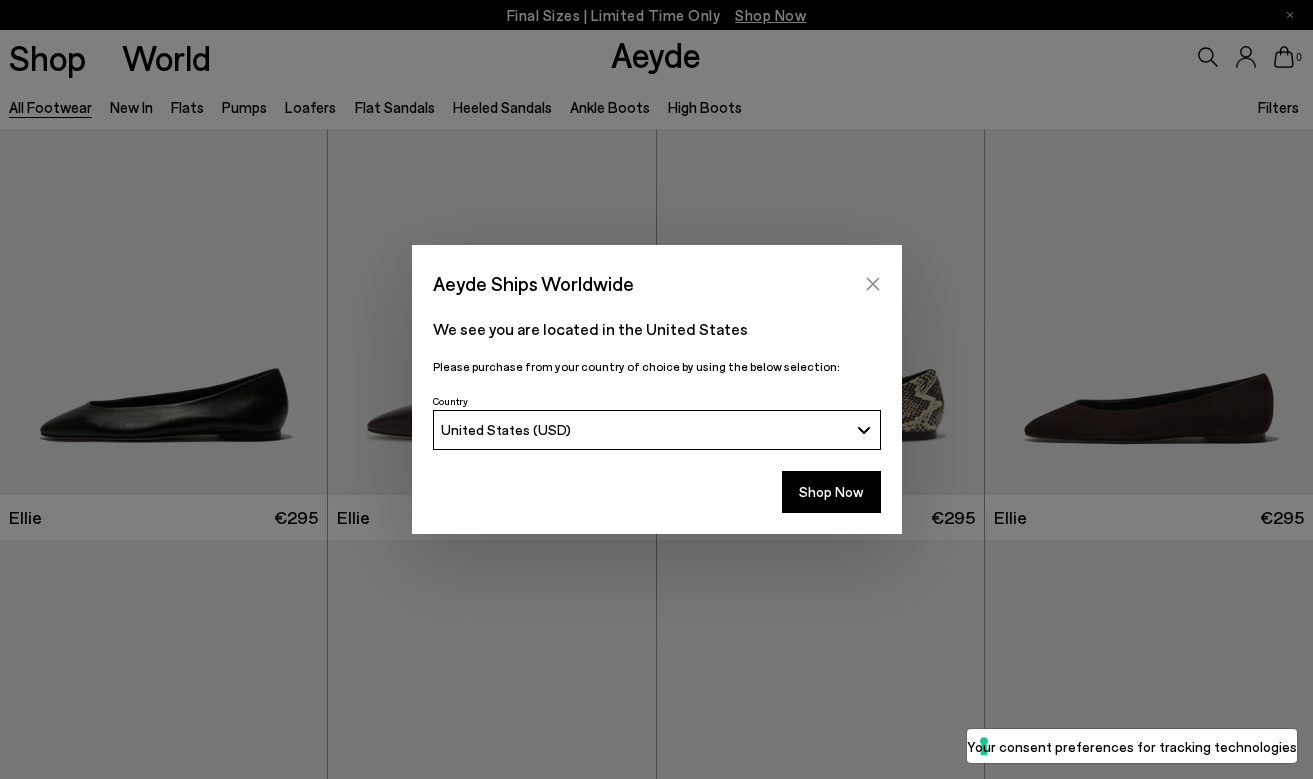 click 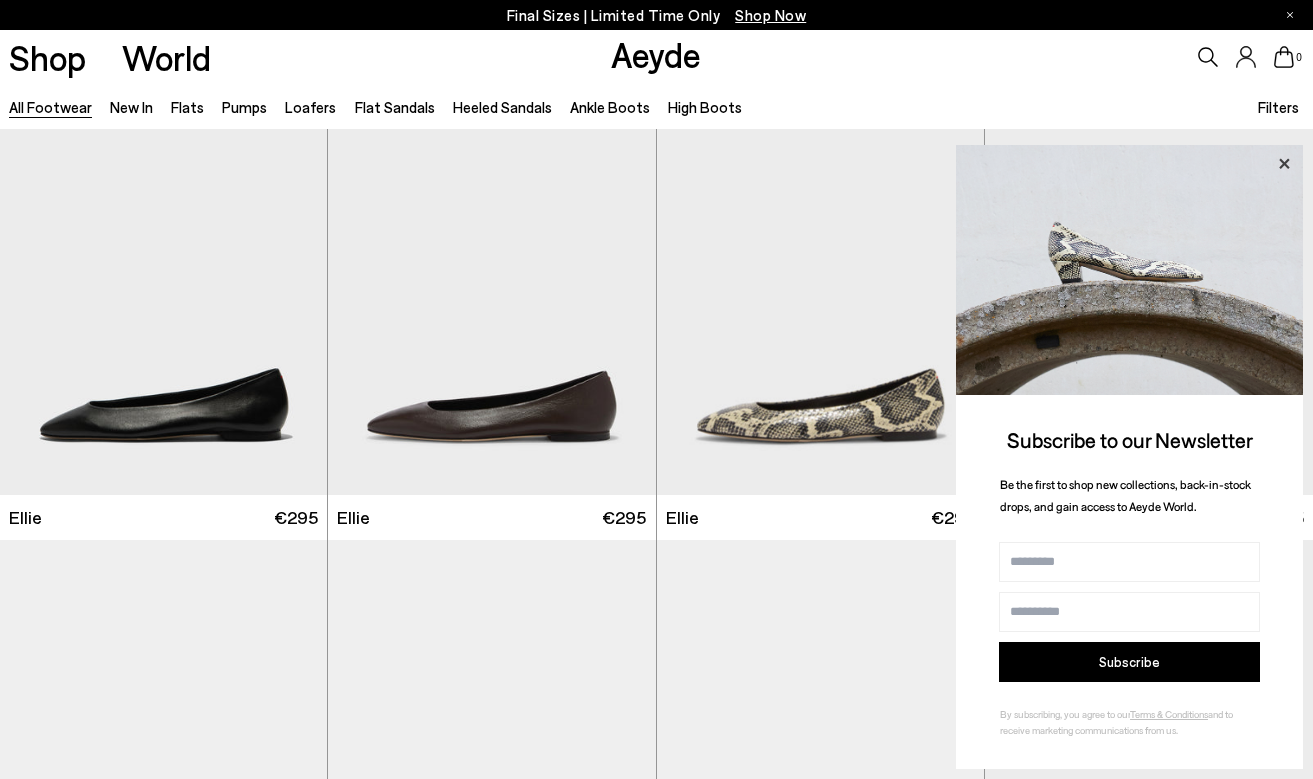 click 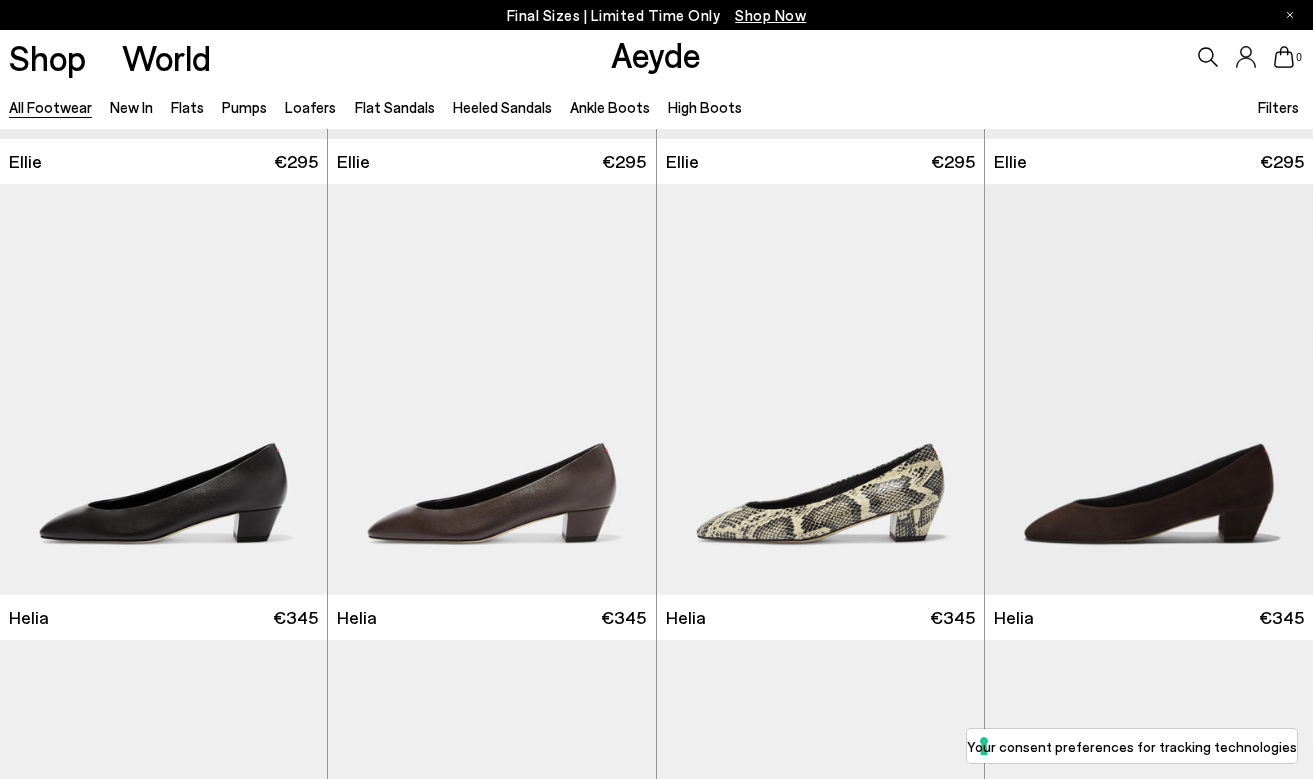 scroll, scrollTop: 359, scrollLeft: 0, axis: vertical 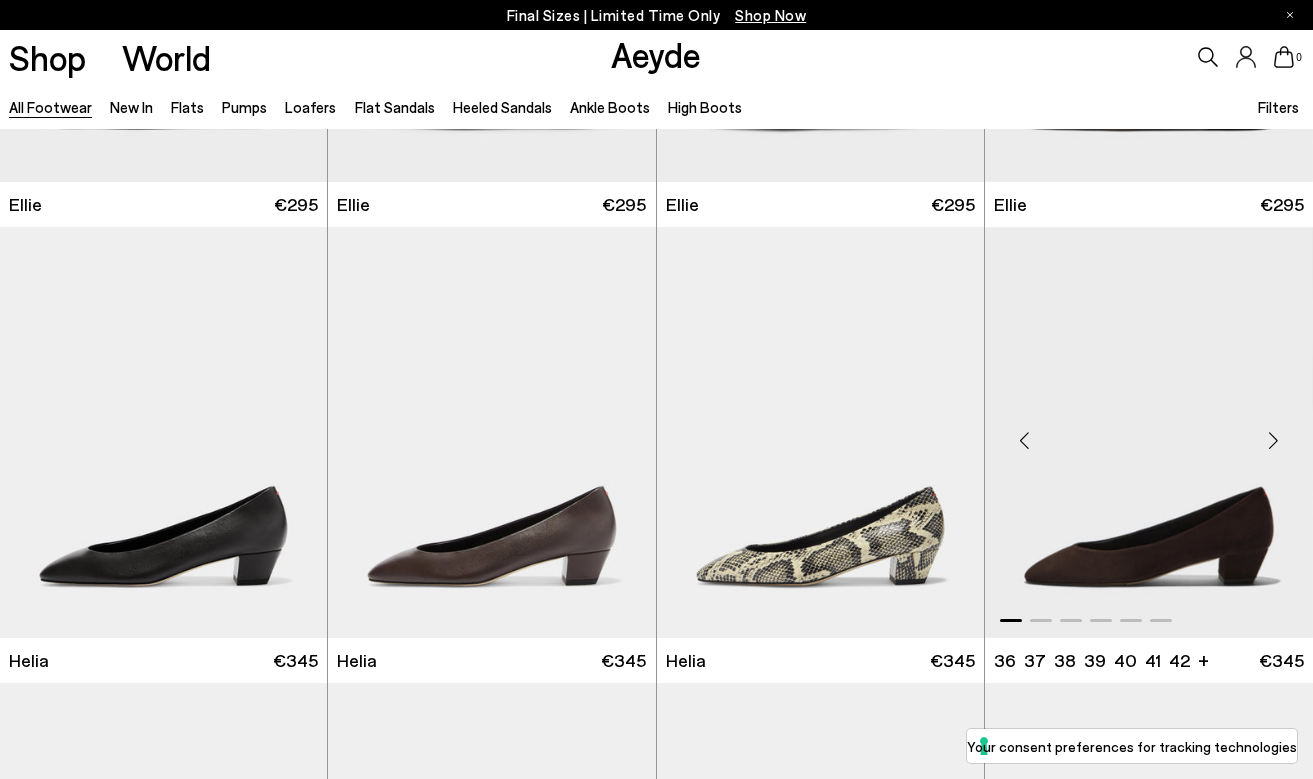 click at bounding box center [1273, 441] 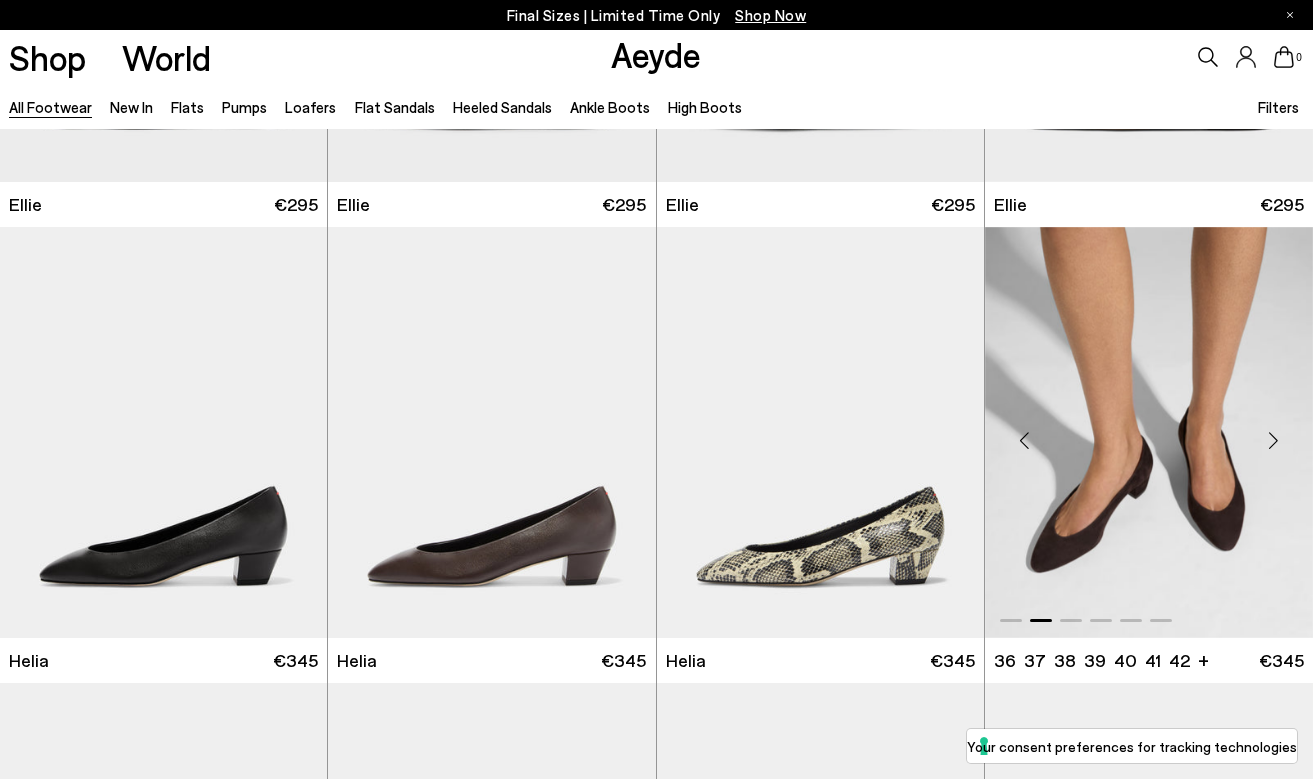 click at bounding box center [1273, 441] 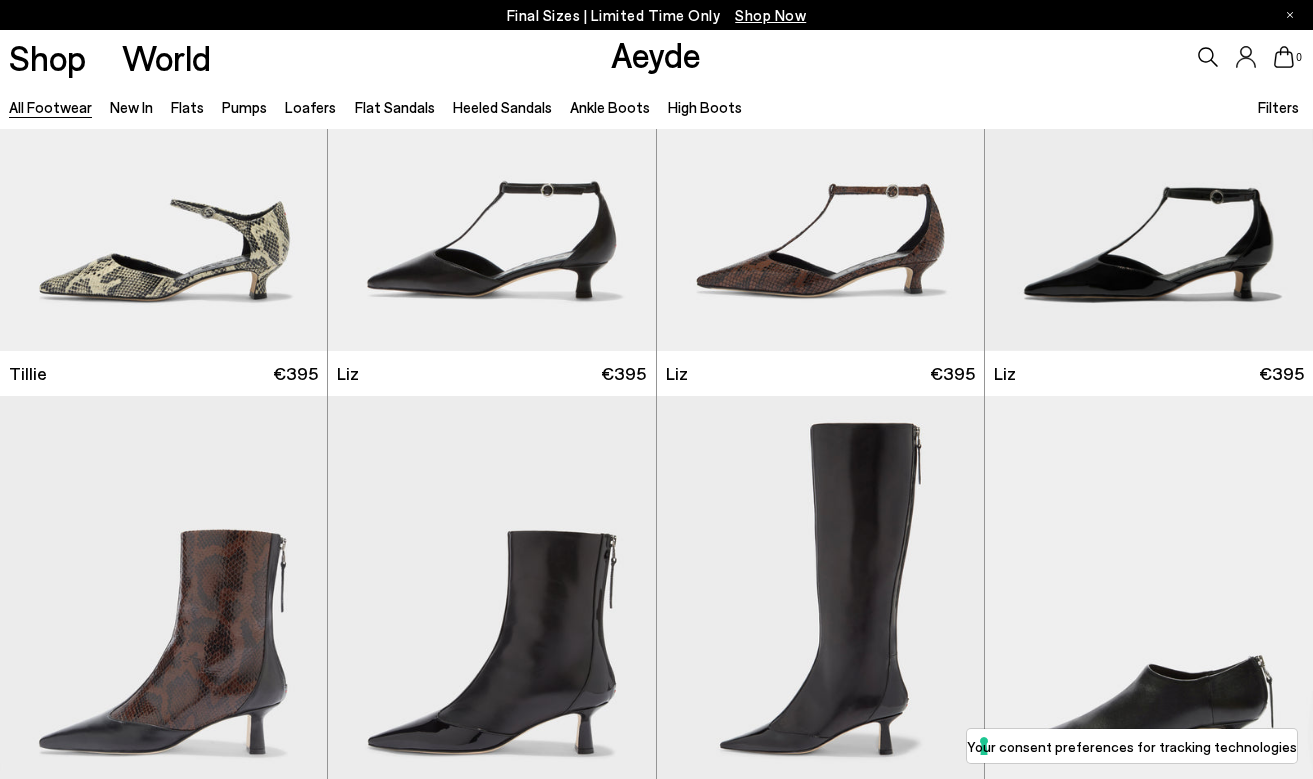 scroll, scrollTop: 2481, scrollLeft: 0, axis: vertical 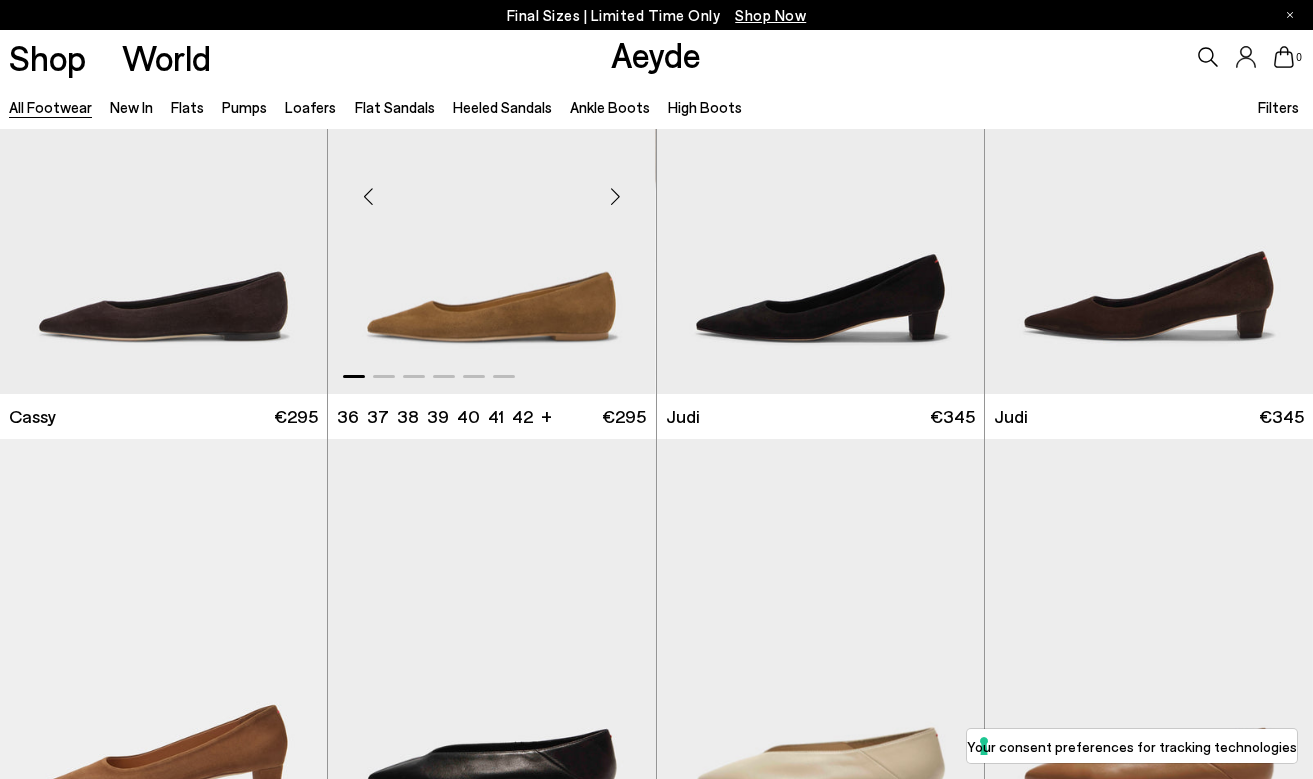 click at bounding box center [616, 196] 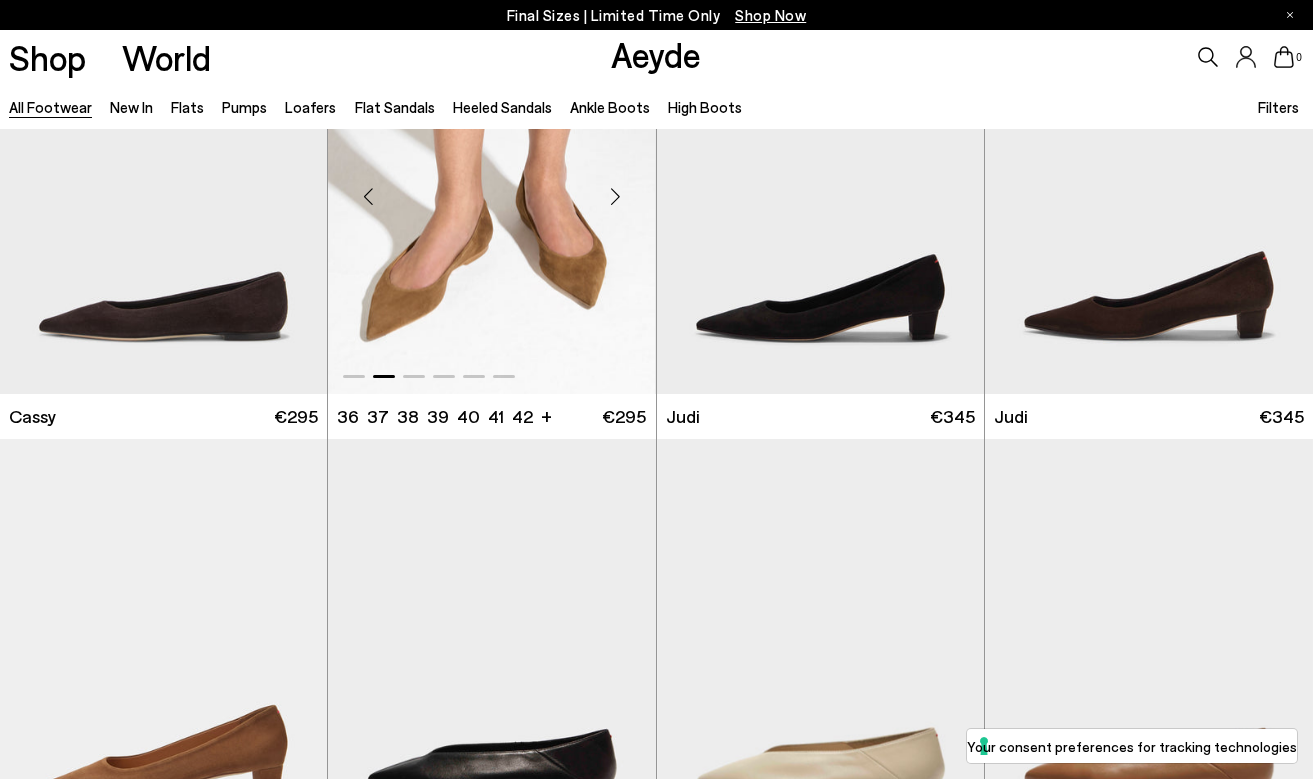 click at bounding box center (616, 196) 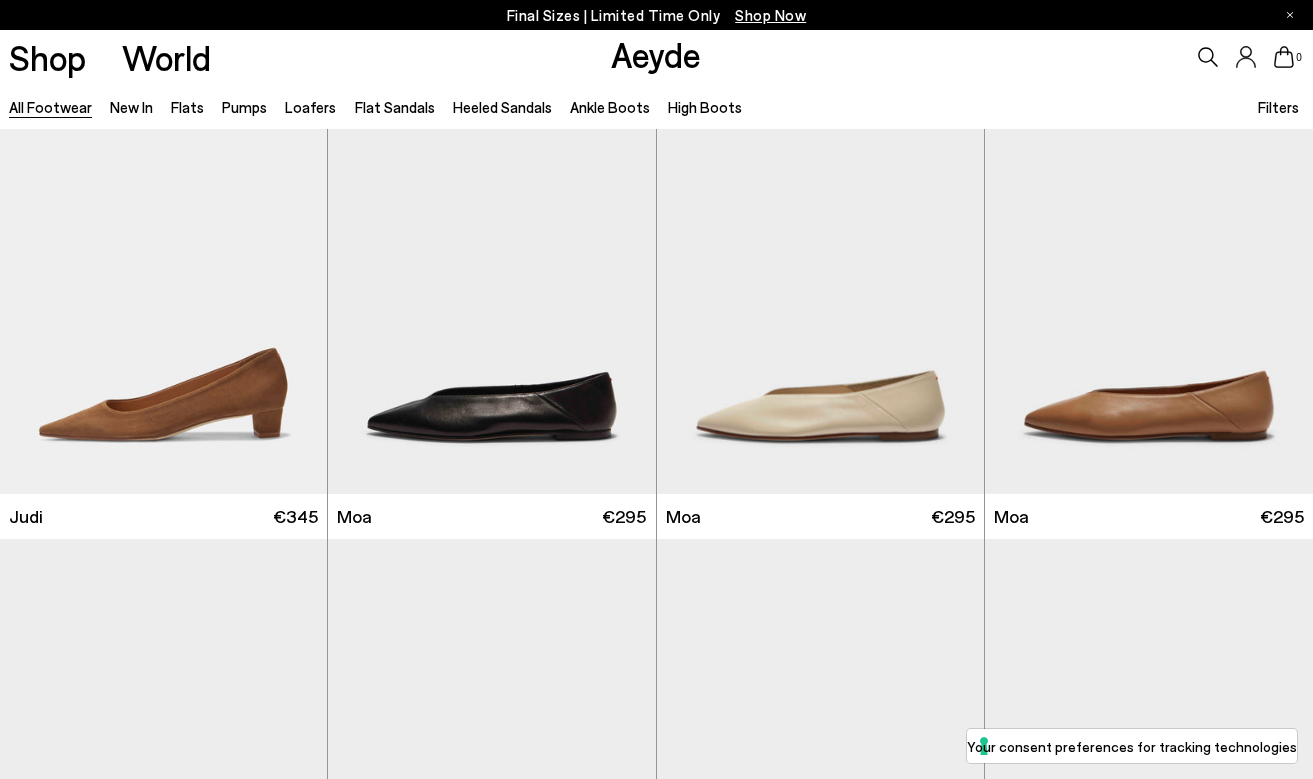 scroll, scrollTop: 4615, scrollLeft: 0, axis: vertical 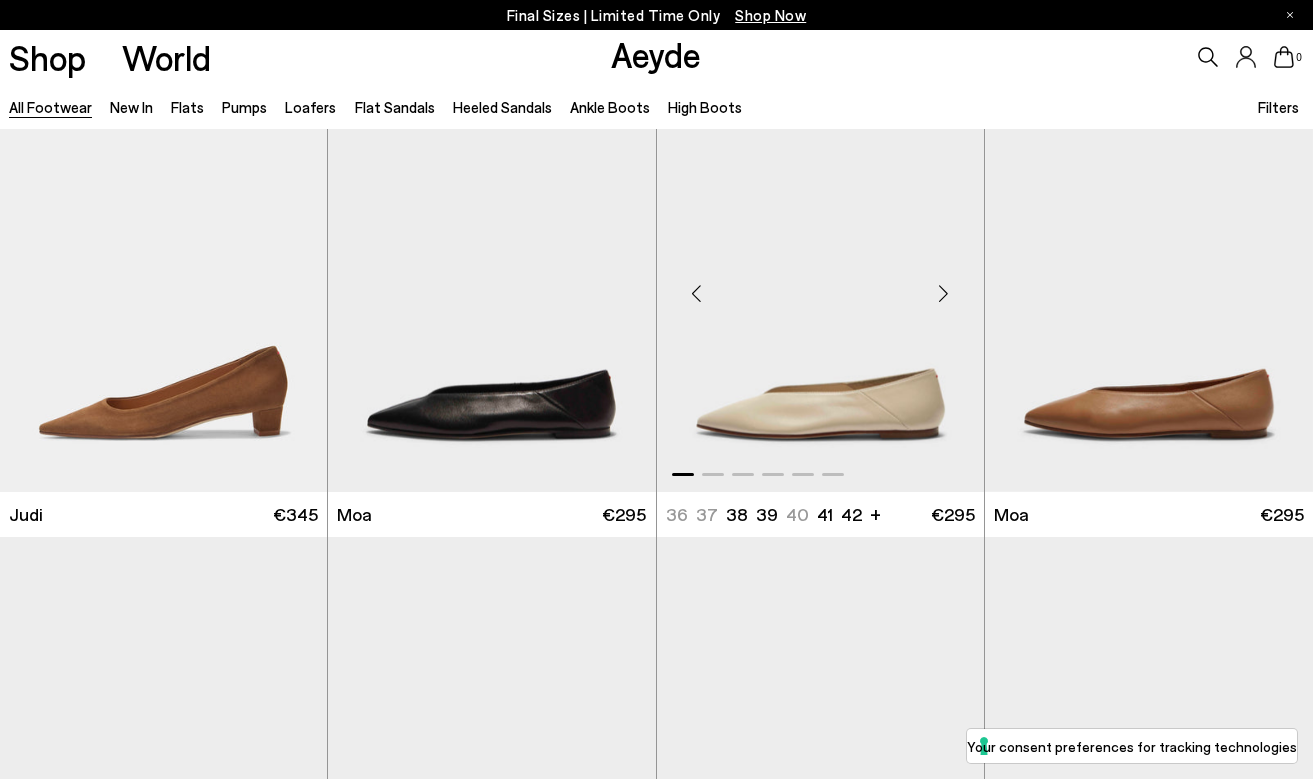 click at bounding box center (944, 294) 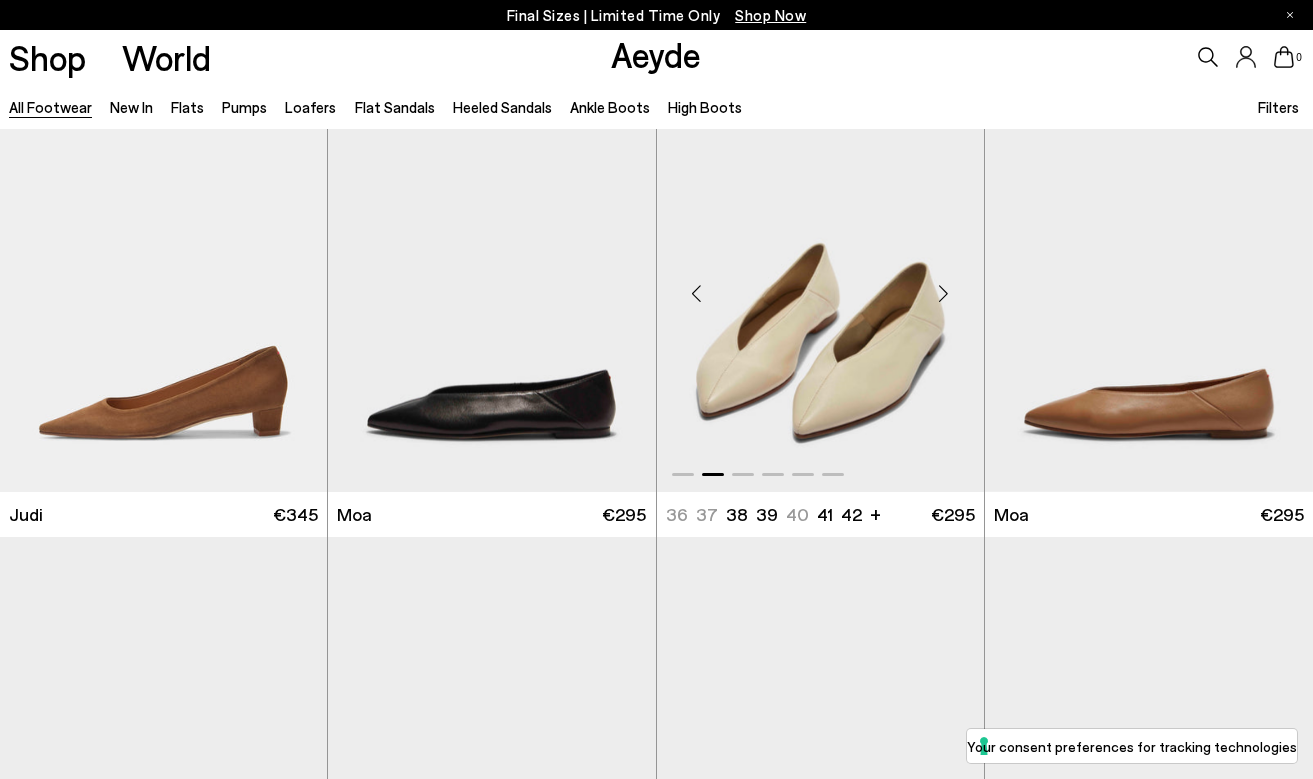 click at bounding box center (944, 294) 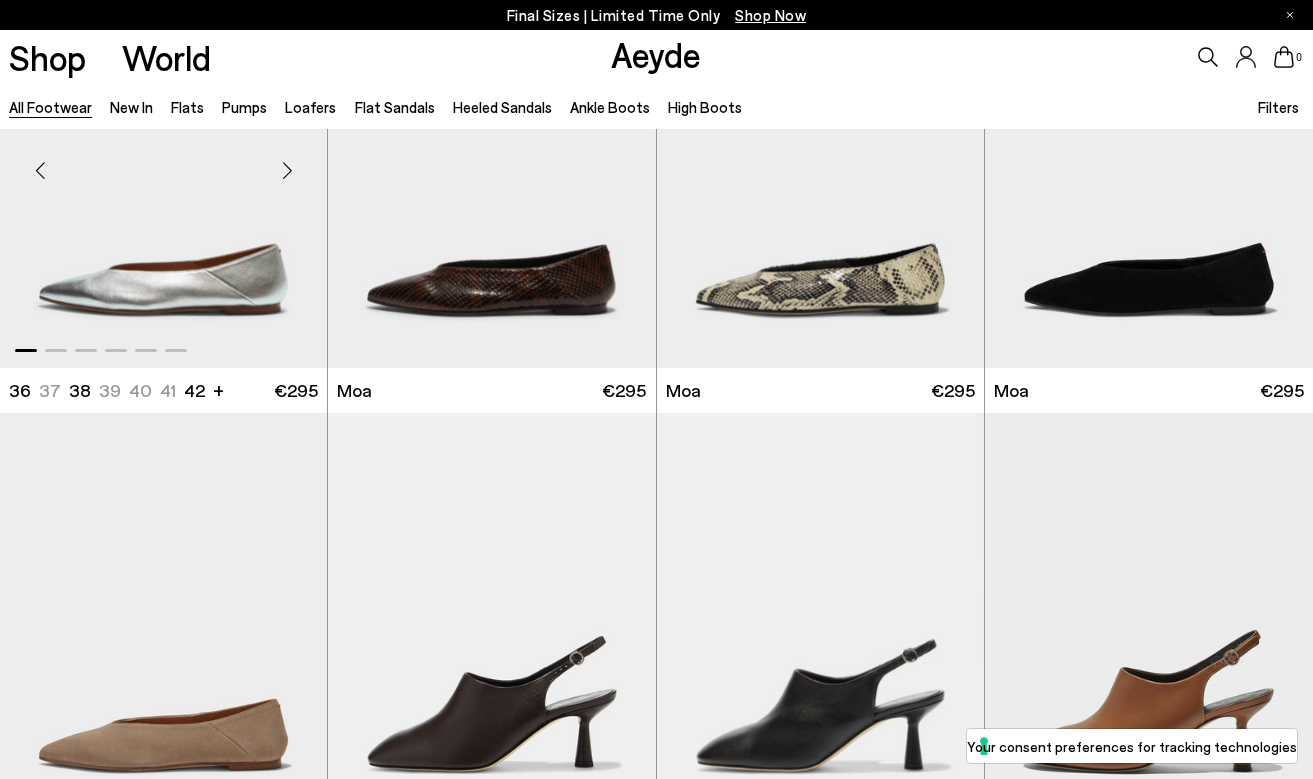 scroll, scrollTop: 5191, scrollLeft: 0, axis: vertical 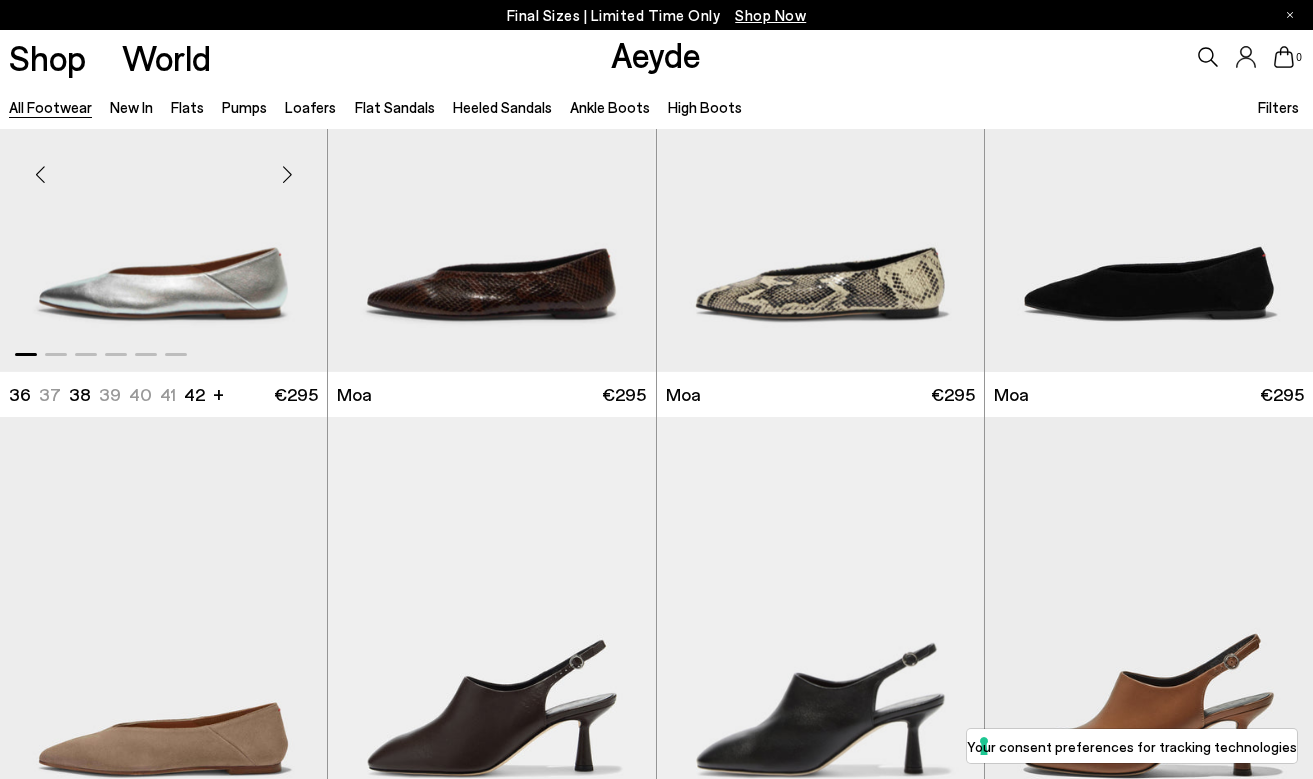 click at bounding box center [287, 174] 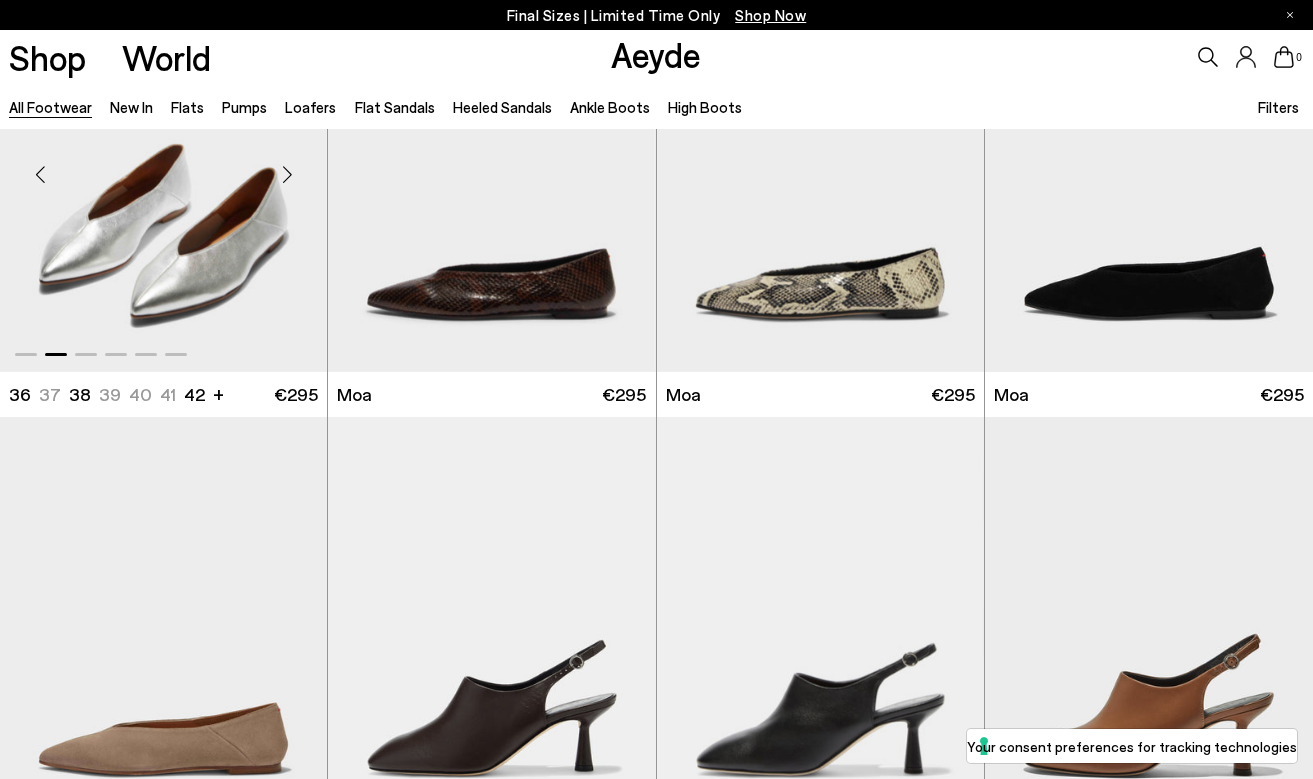 click at bounding box center [287, 174] 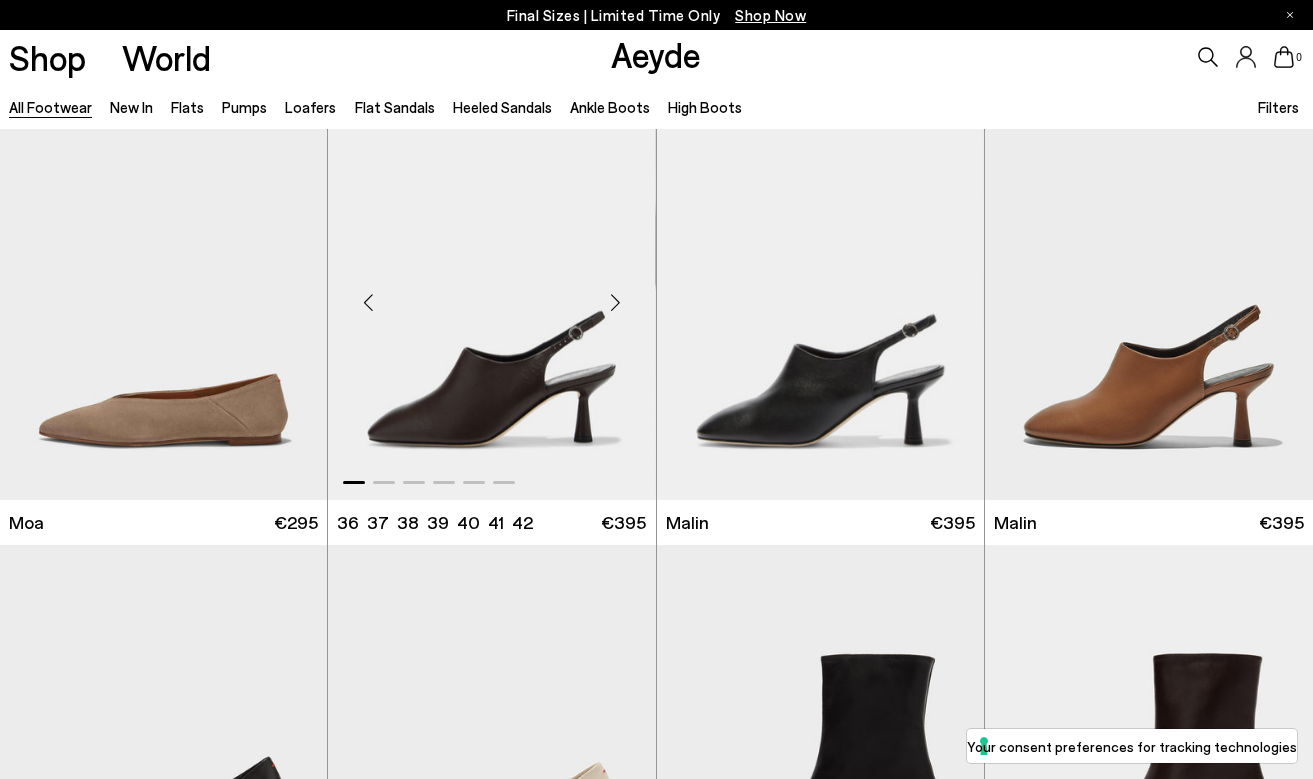 scroll, scrollTop: 5887, scrollLeft: 0, axis: vertical 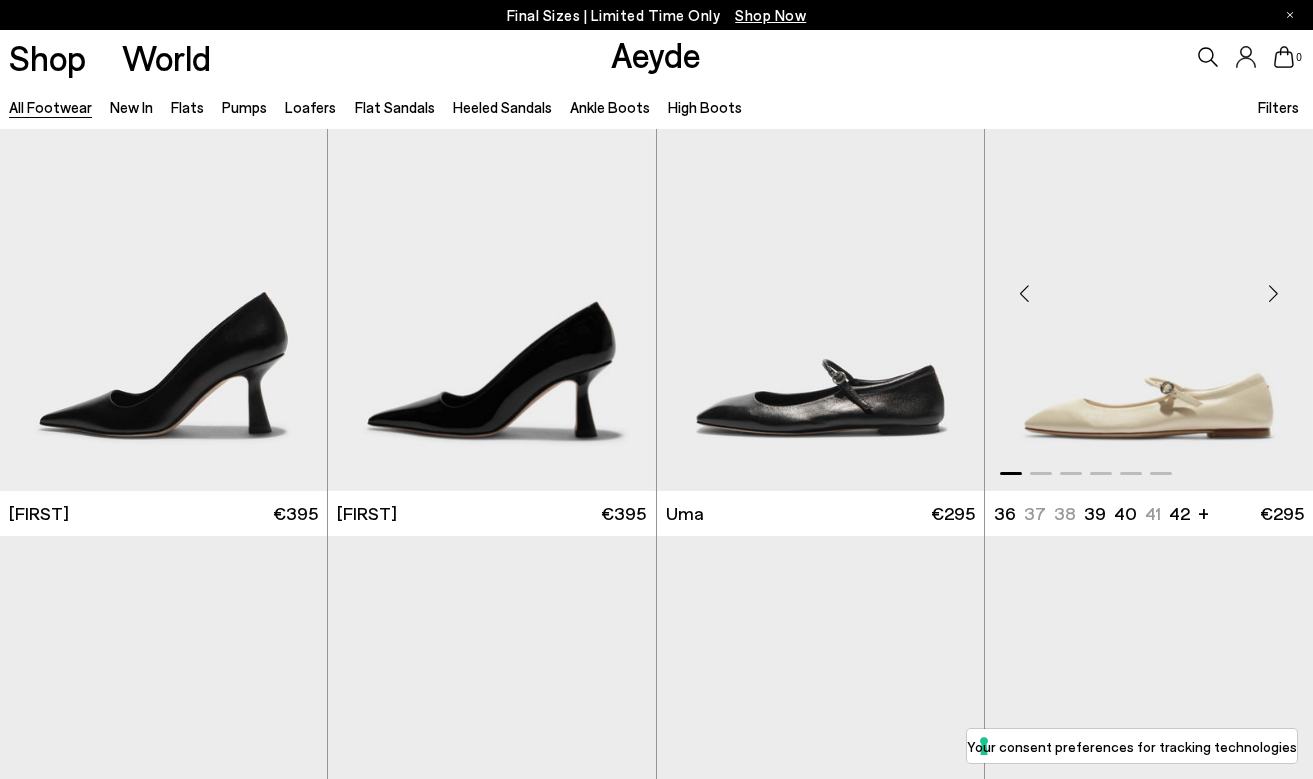 click at bounding box center (1273, 293) 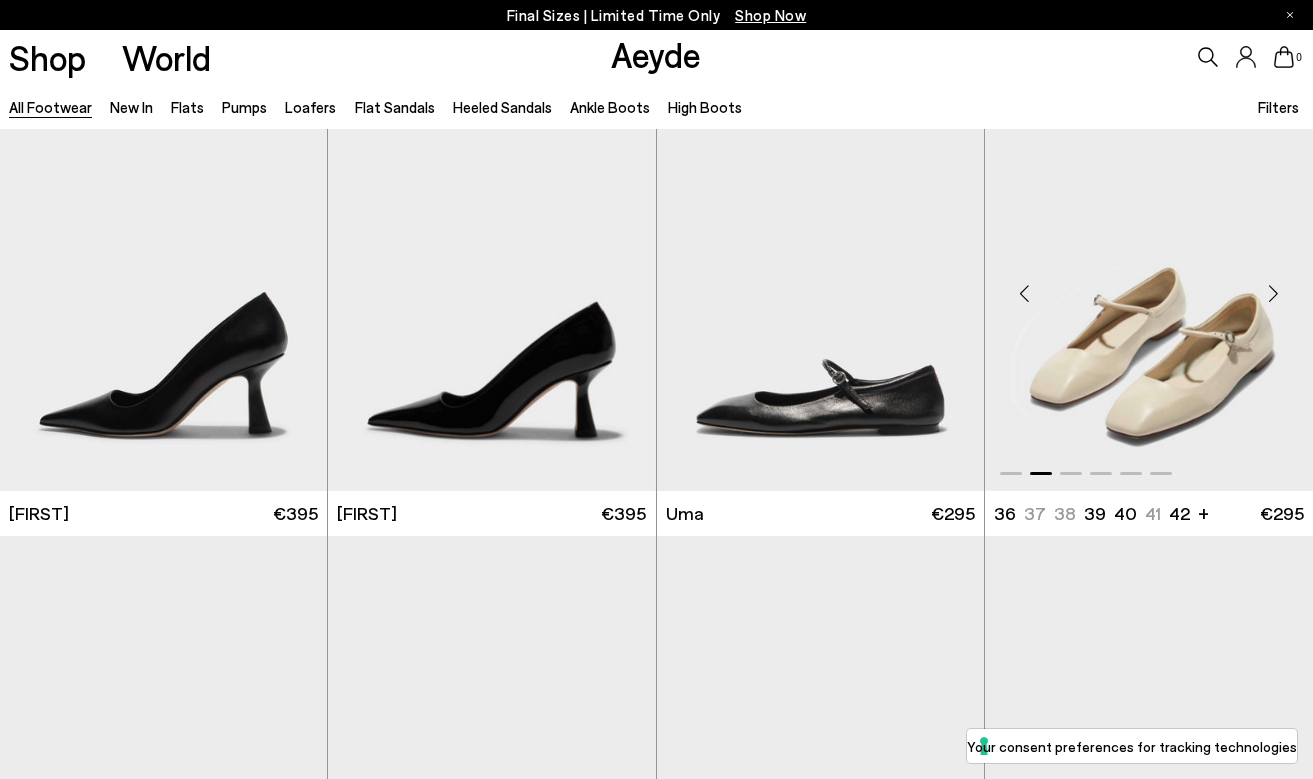 click at bounding box center [1273, 293] 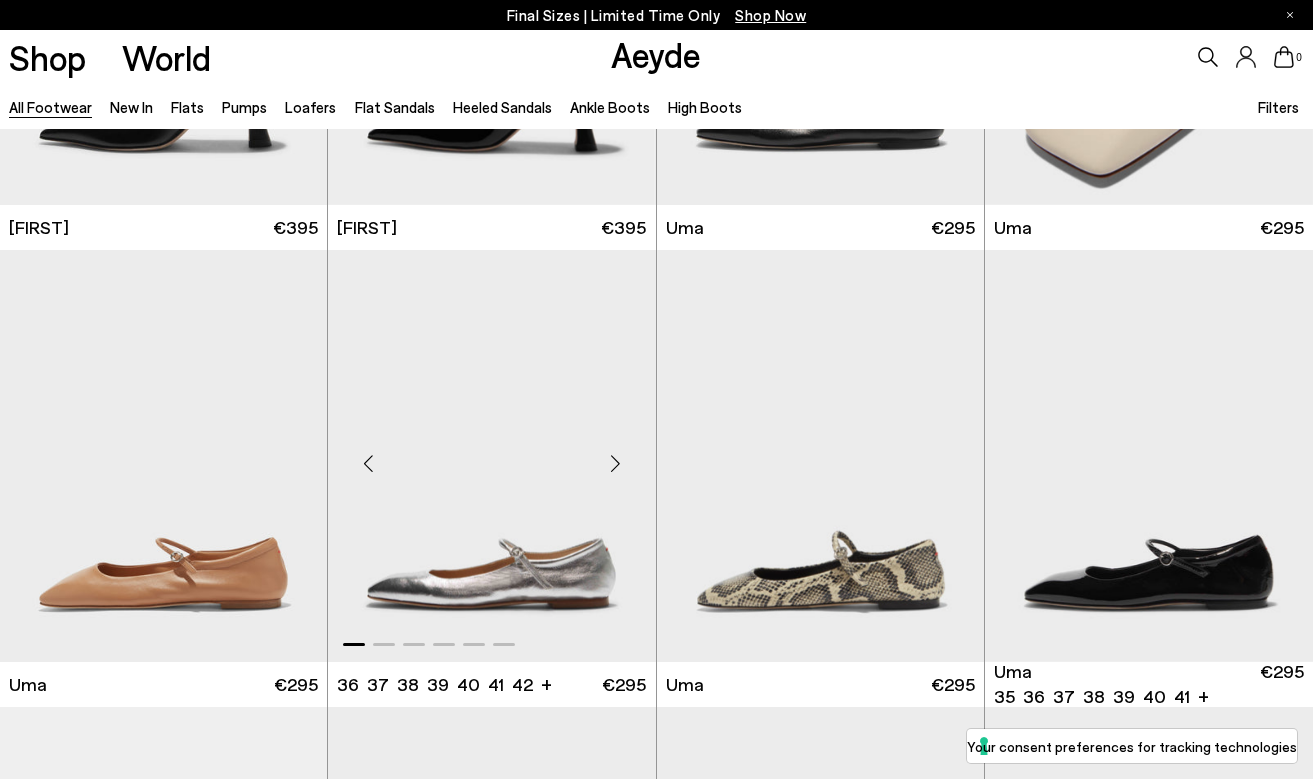 scroll, scrollTop: 10990, scrollLeft: 0, axis: vertical 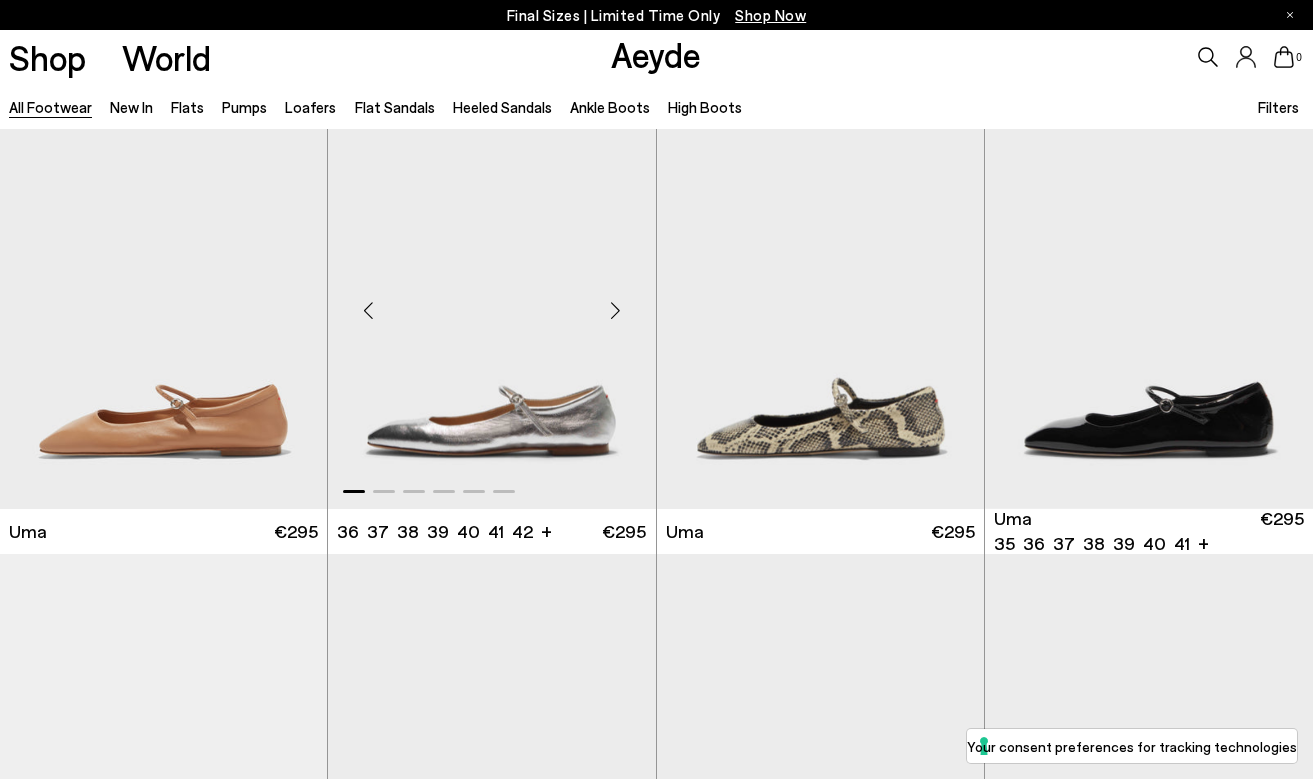 click at bounding box center [616, 311] 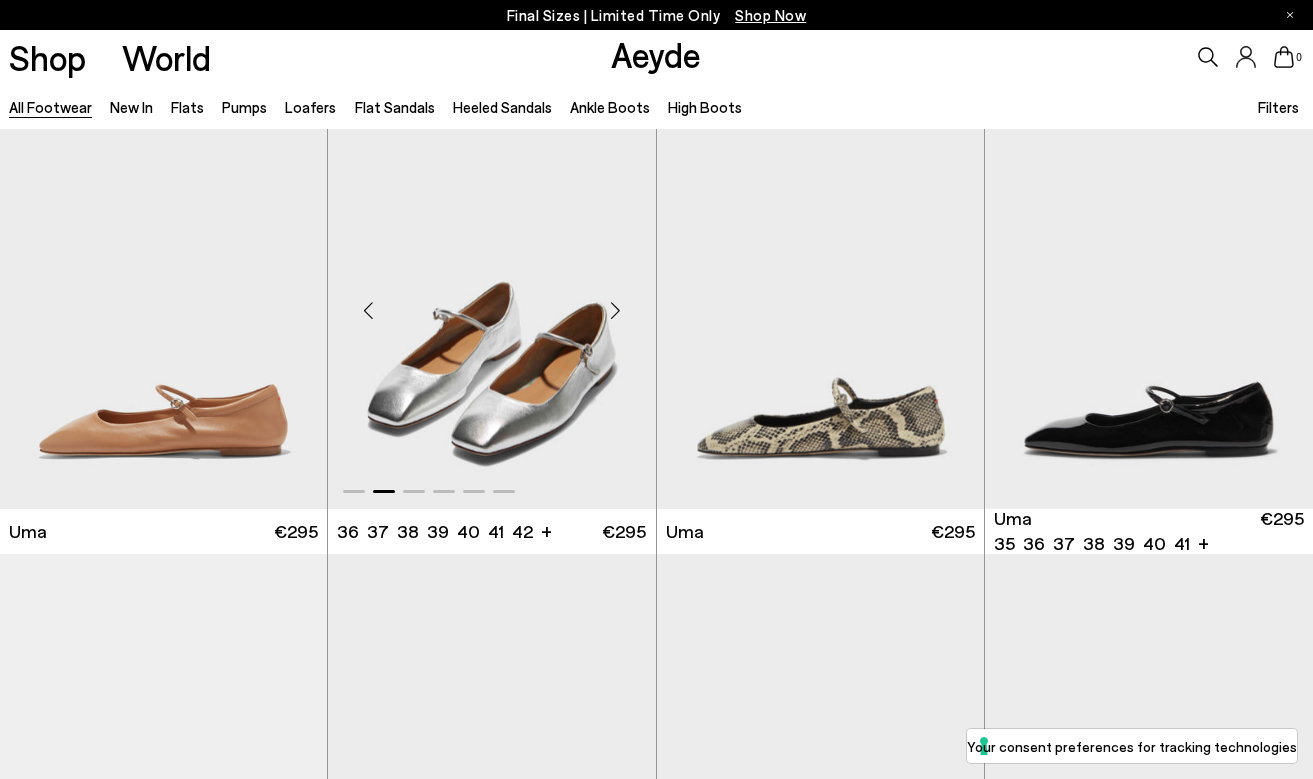 click at bounding box center [616, 311] 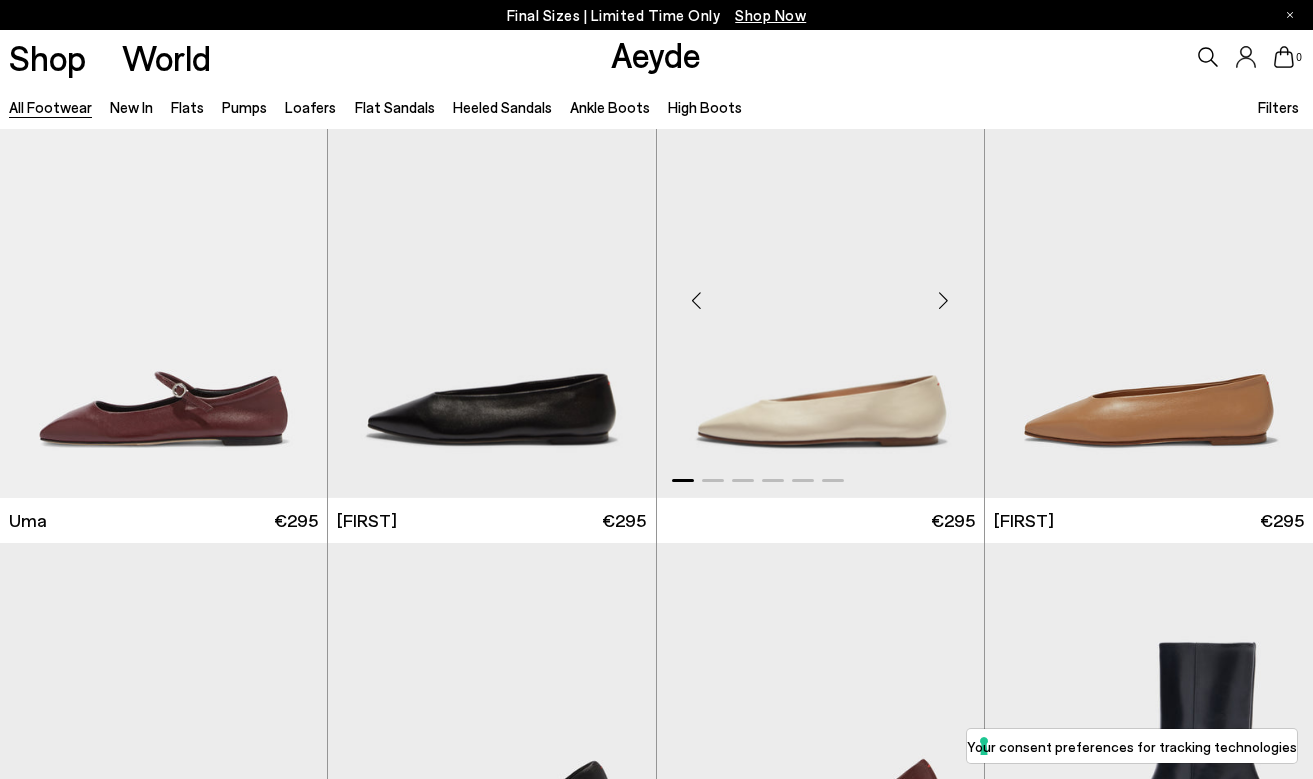 scroll, scrollTop: 11517, scrollLeft: 0, axis: vertical 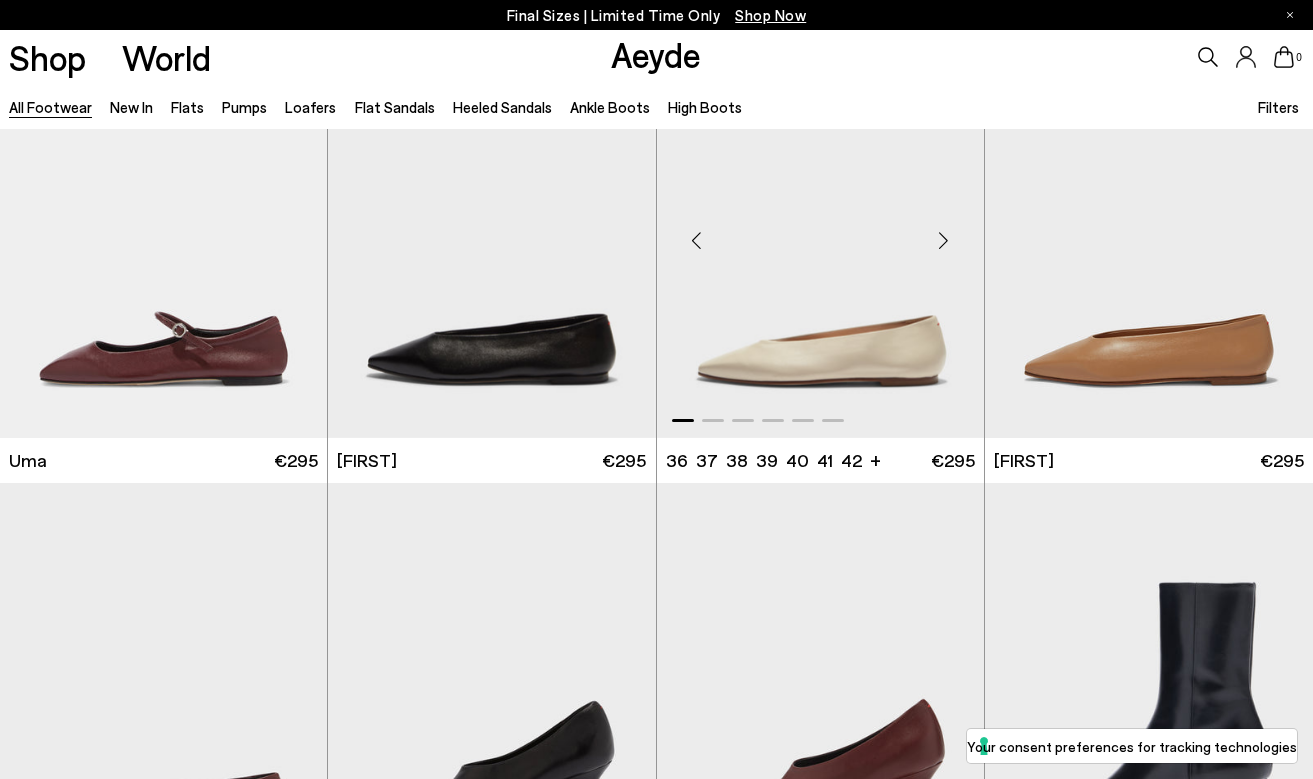 click at bounding box center (944, 241) 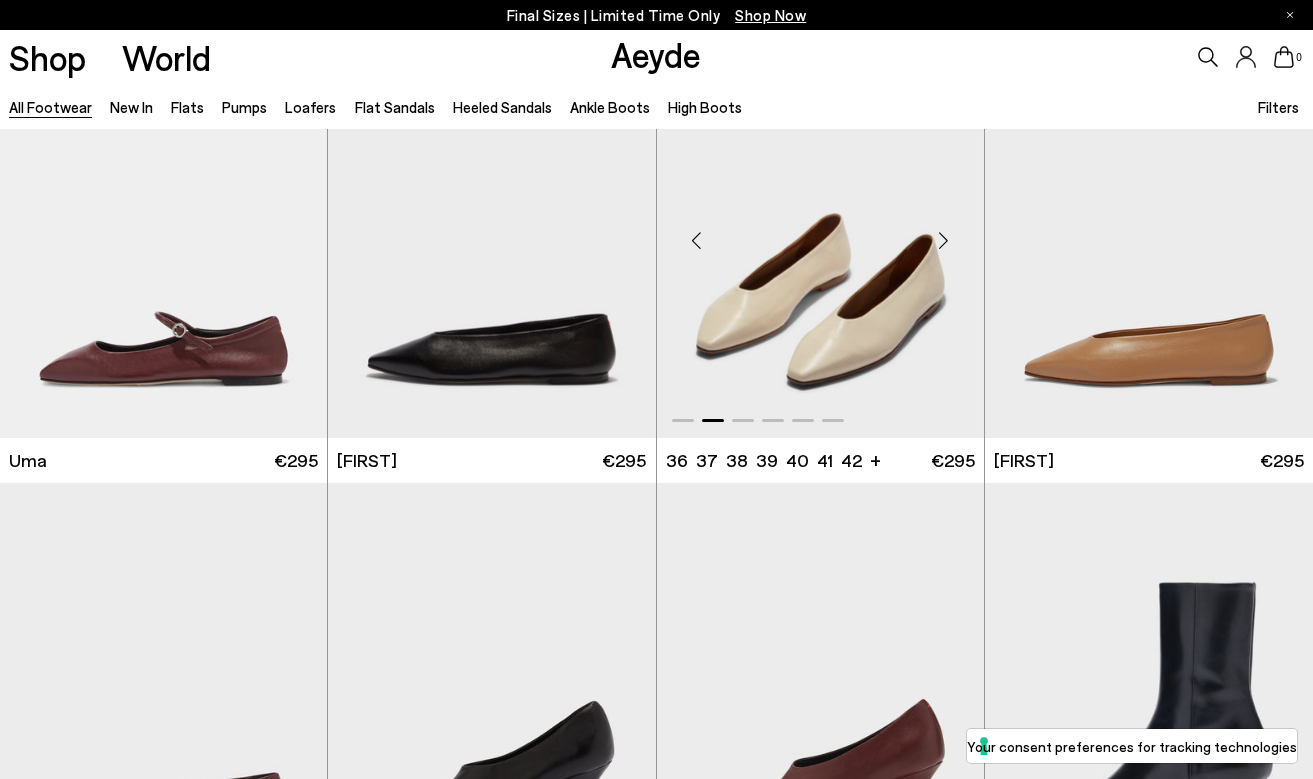 click at bounding box center (944, 241) 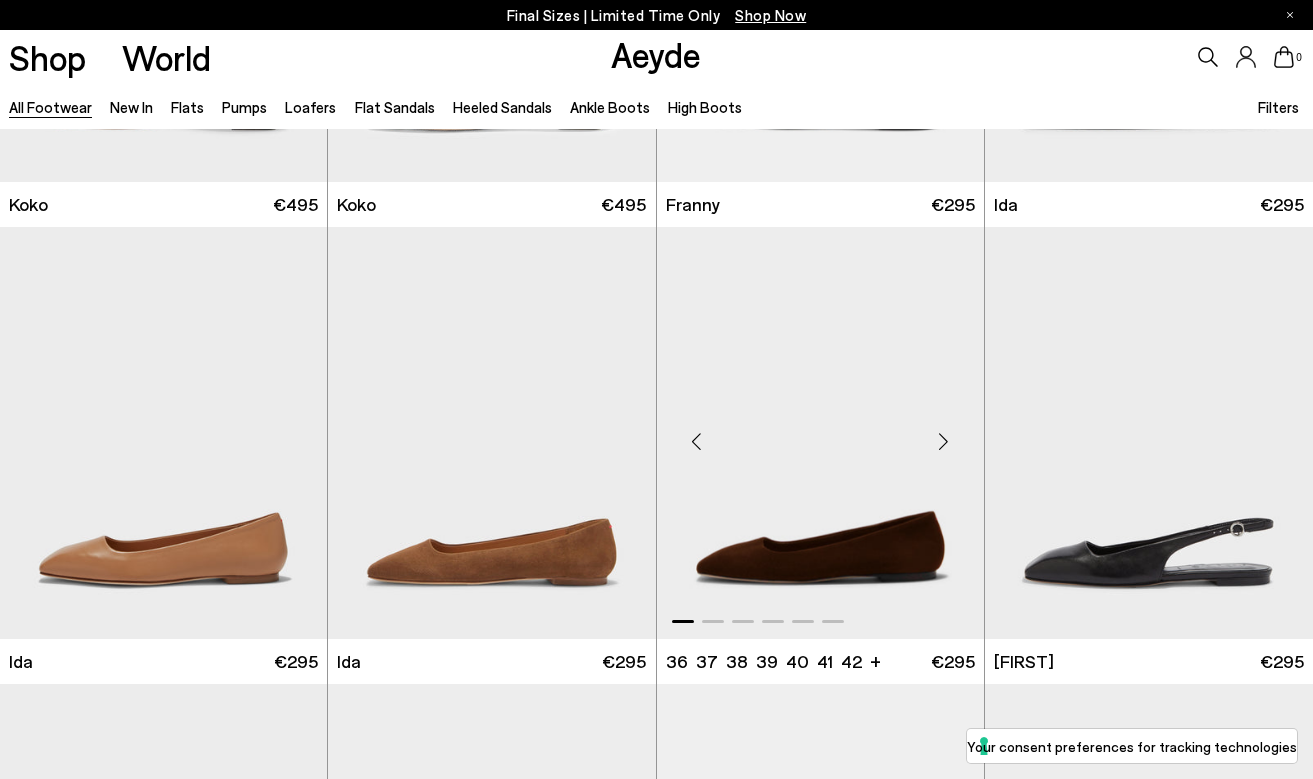 scroll, scrollTop: 12697, scrollLeft: 0, axis: vertical 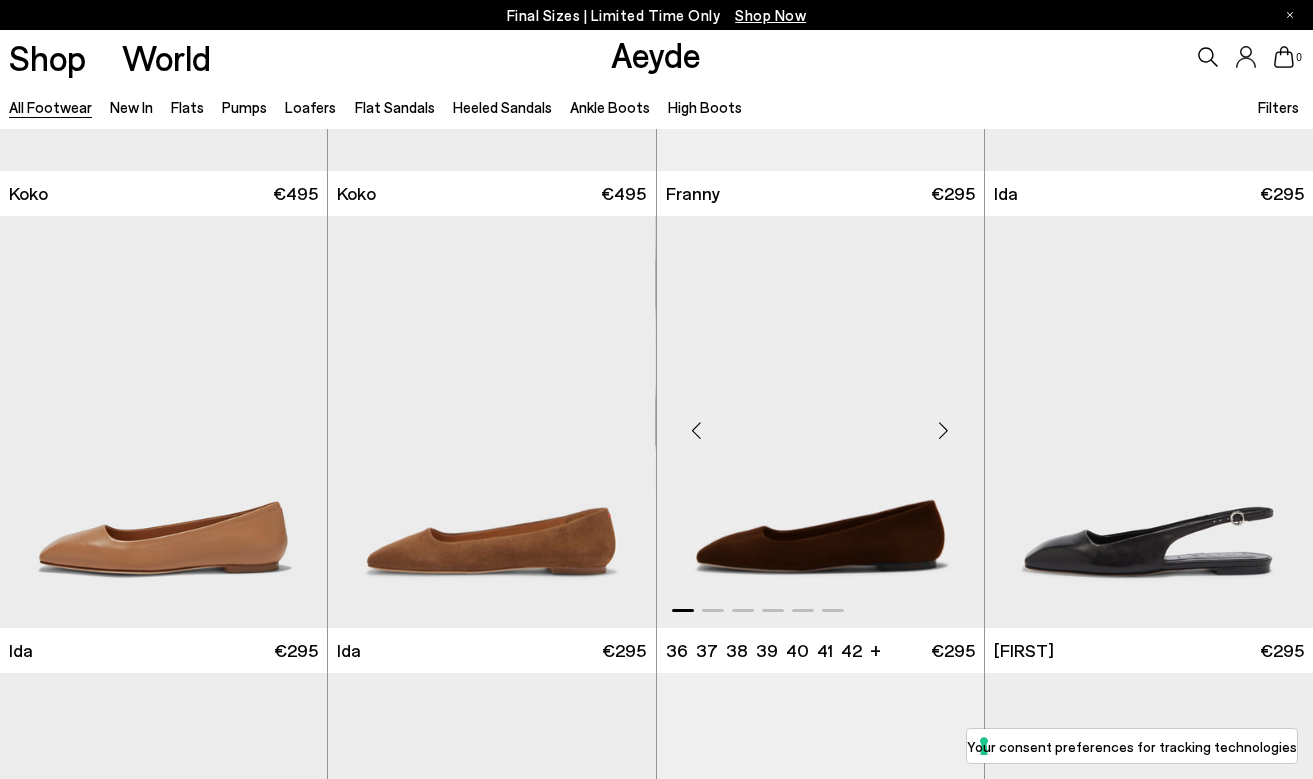 click at bounding box center (944, 430) 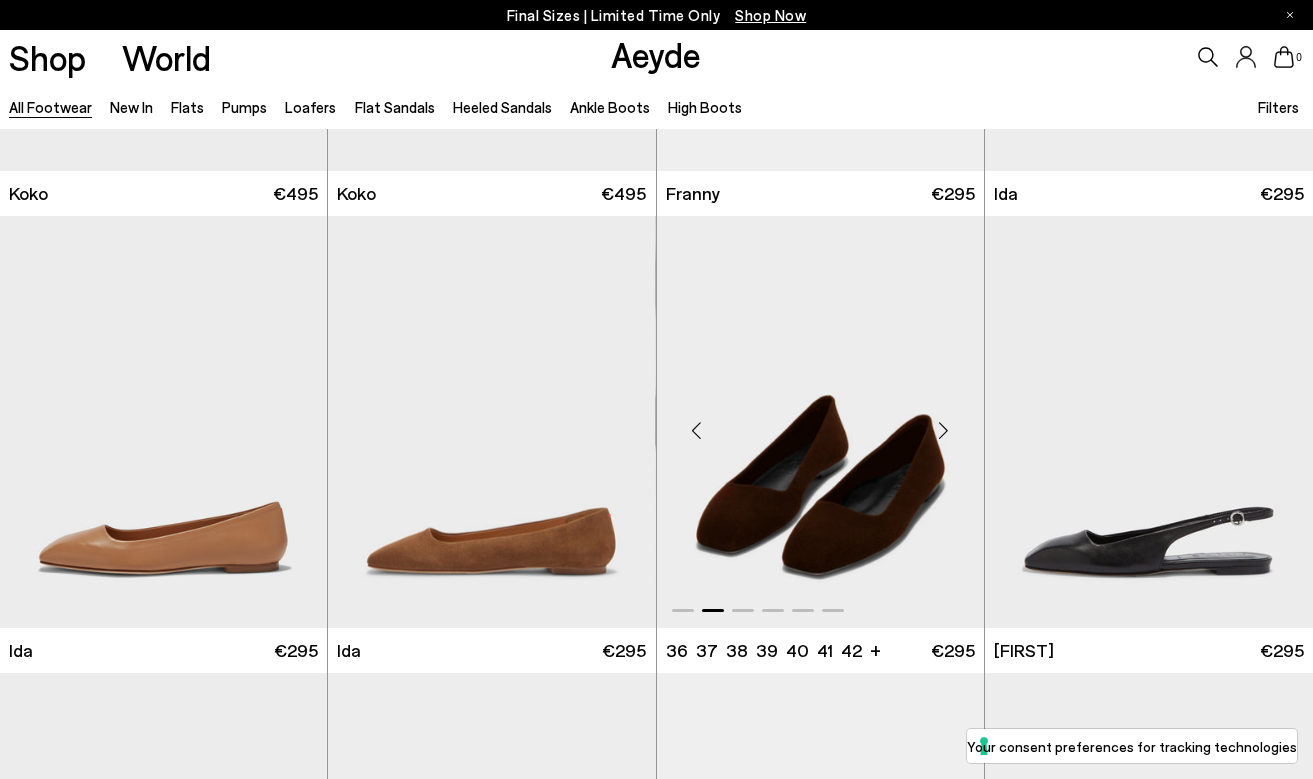 click at bounding box center [944, 430] 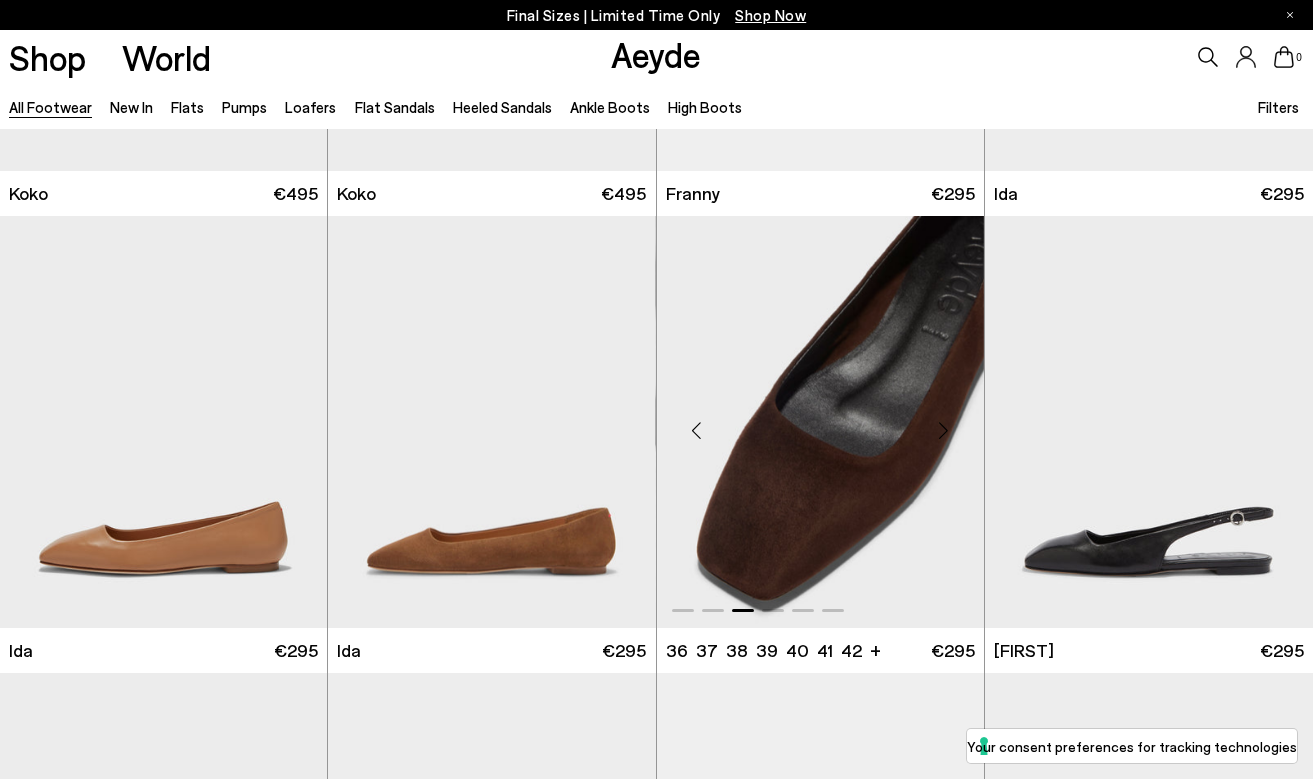 click at bounding box center [944, 430] 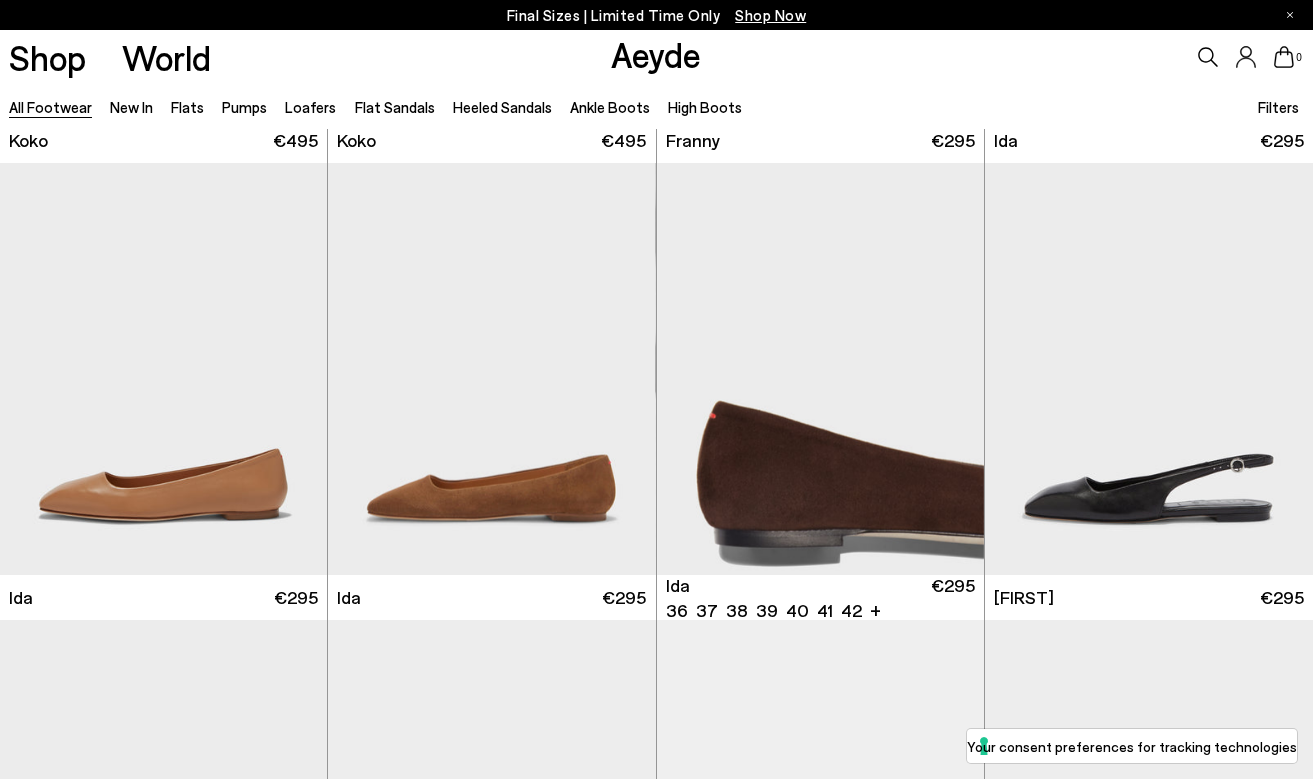 scroll, scrollTop: 13322, scrollLeft: 0, axis: vertical 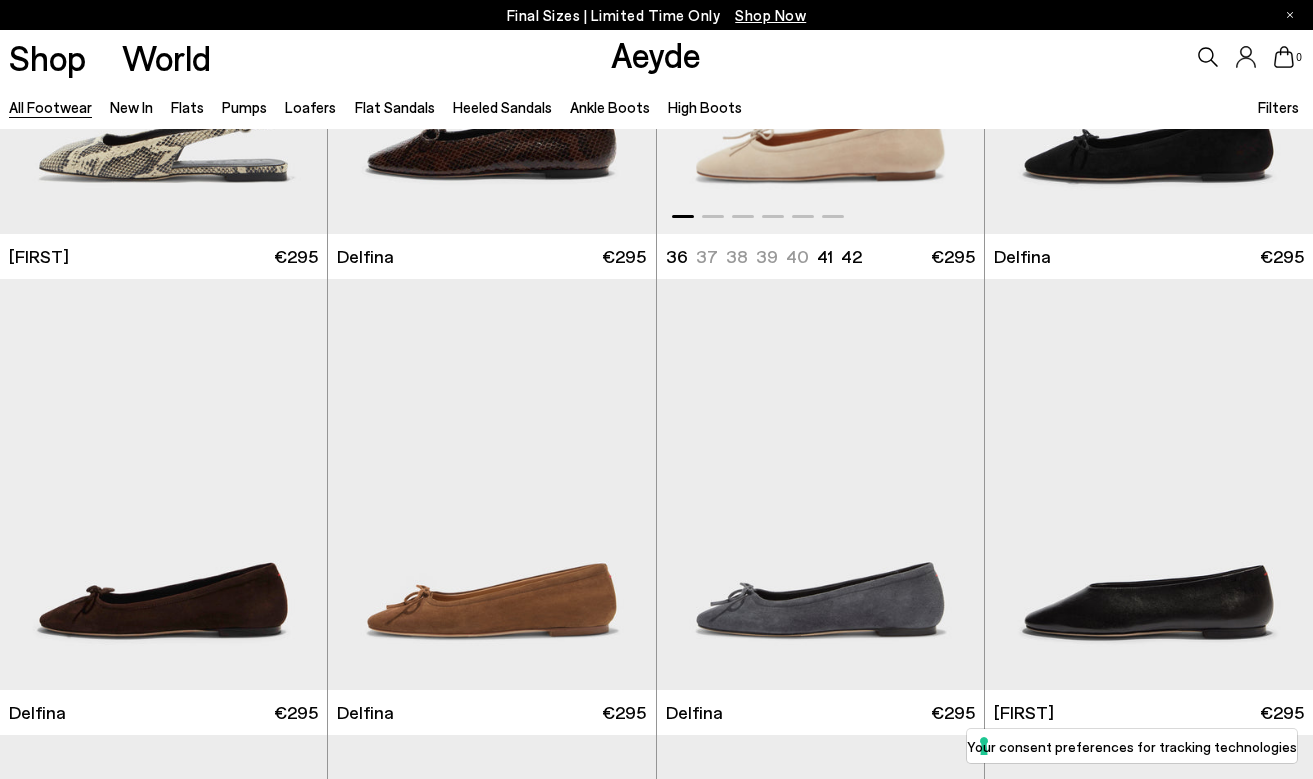 click at bounding box center (656, -5183) 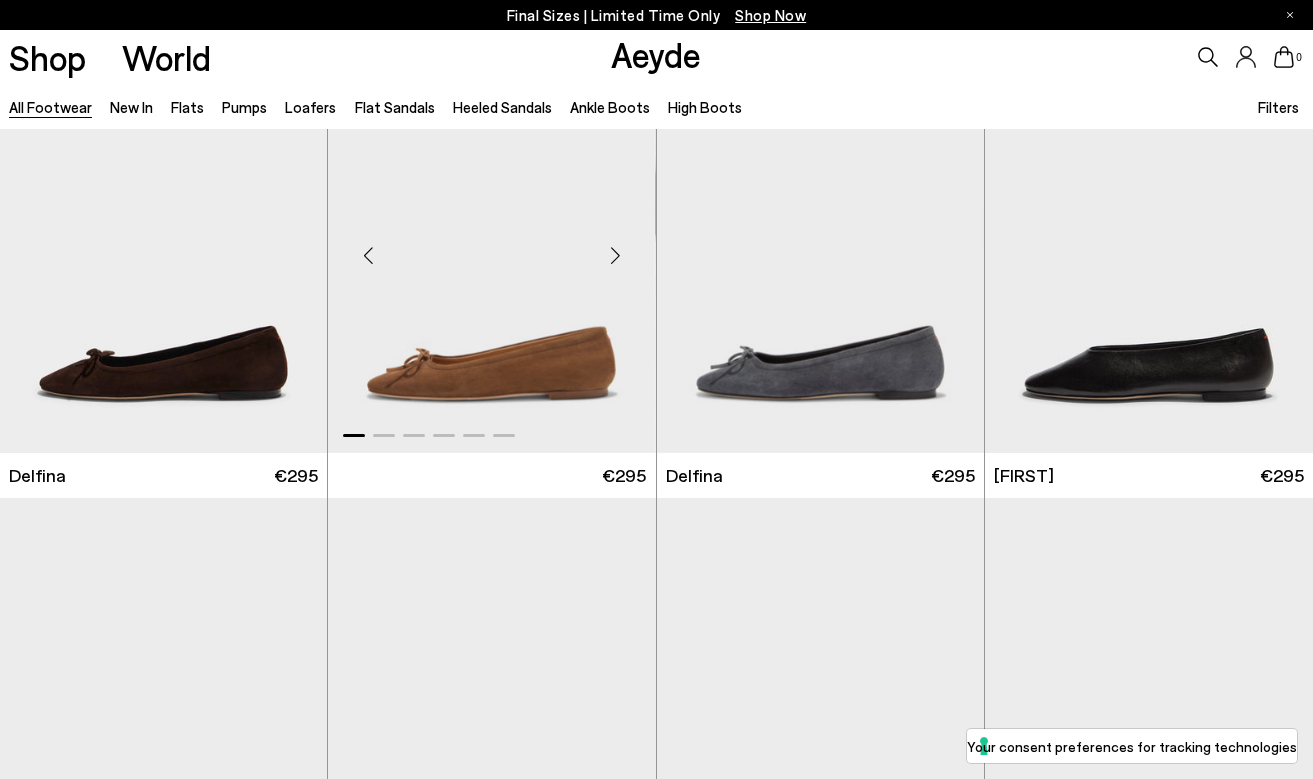 scroll, scrollTop: 14153, scrollLeft: 0, axis: vertical 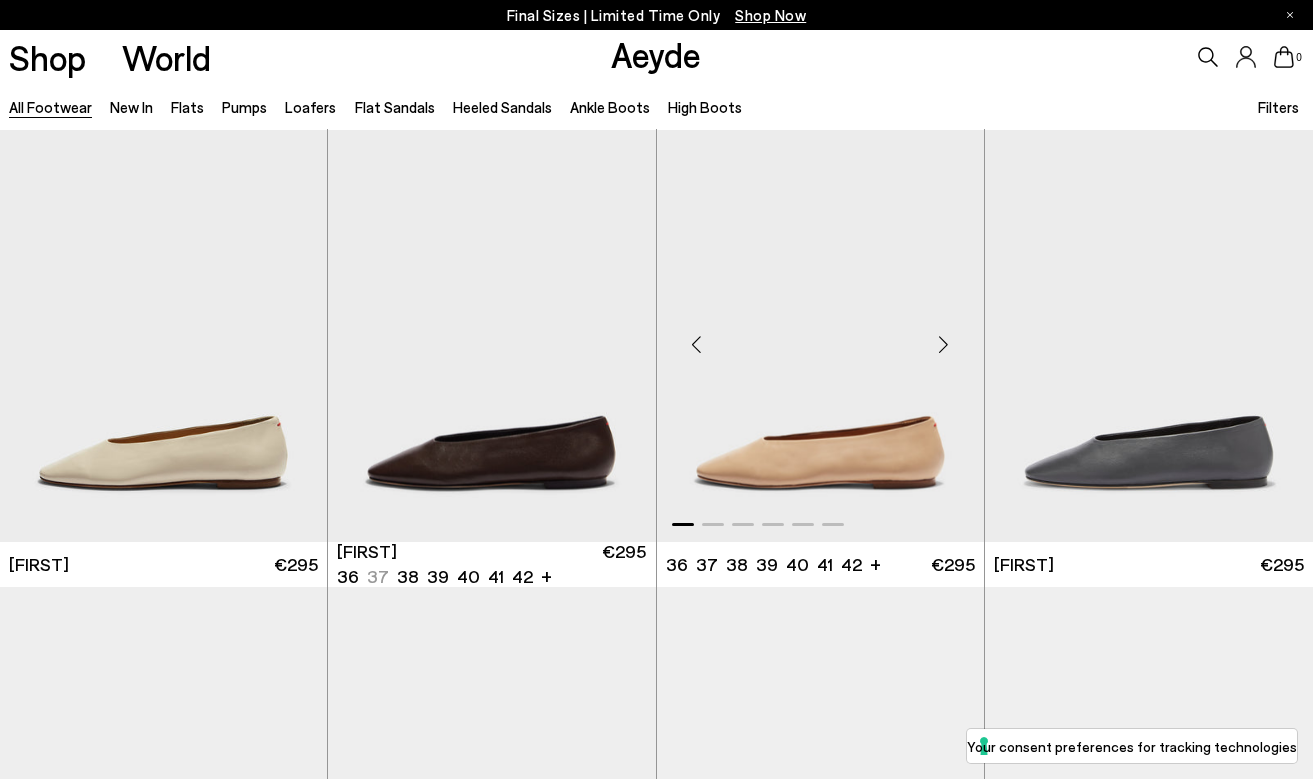 click at bounding box center (944, 344) 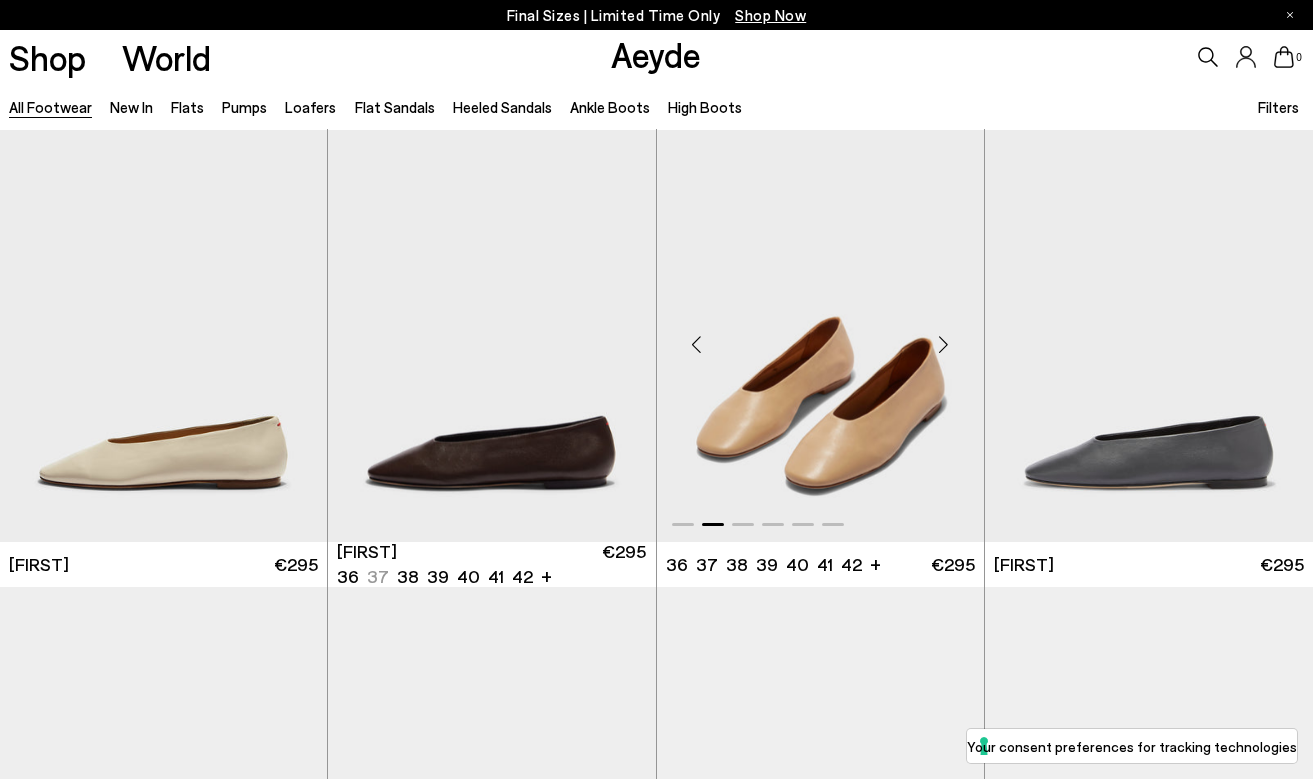 click at bounding box center [944, 344] 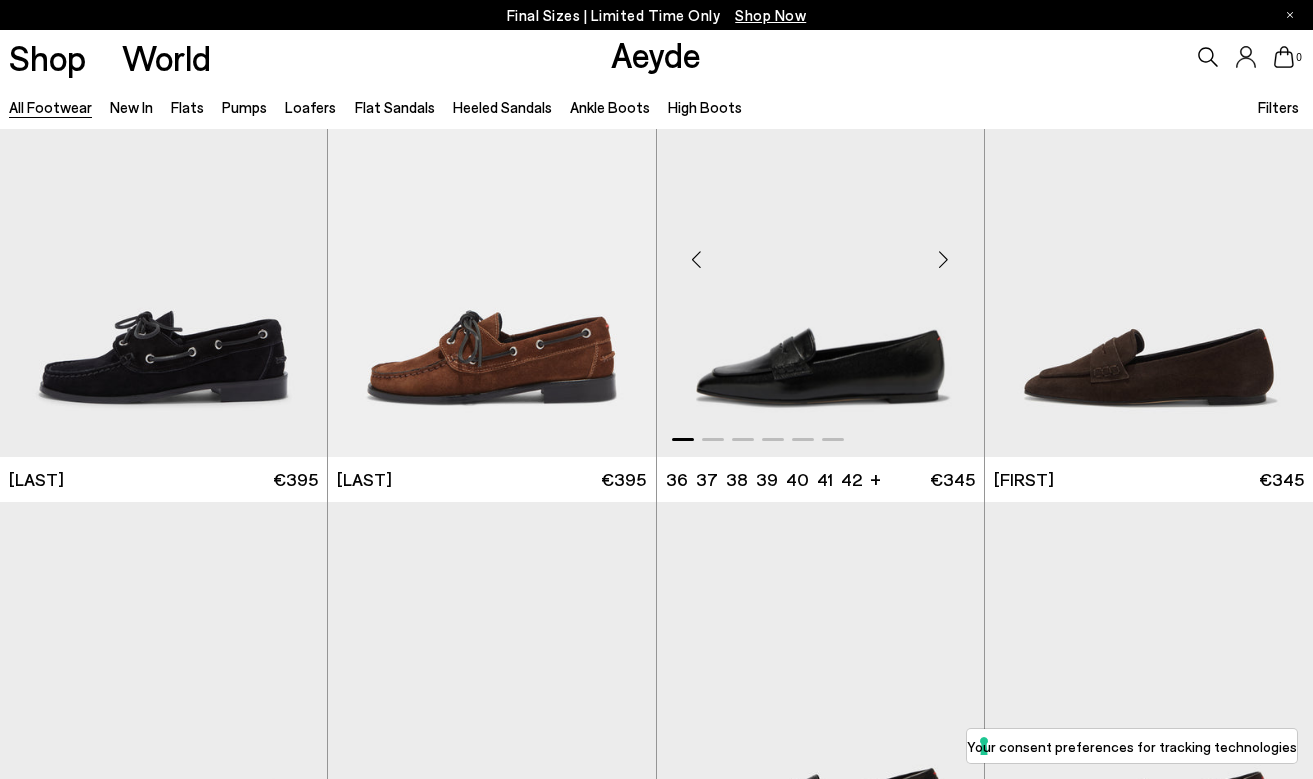 scroll, scrollTop: 16480, scrollLeft: 0, axis: vertical 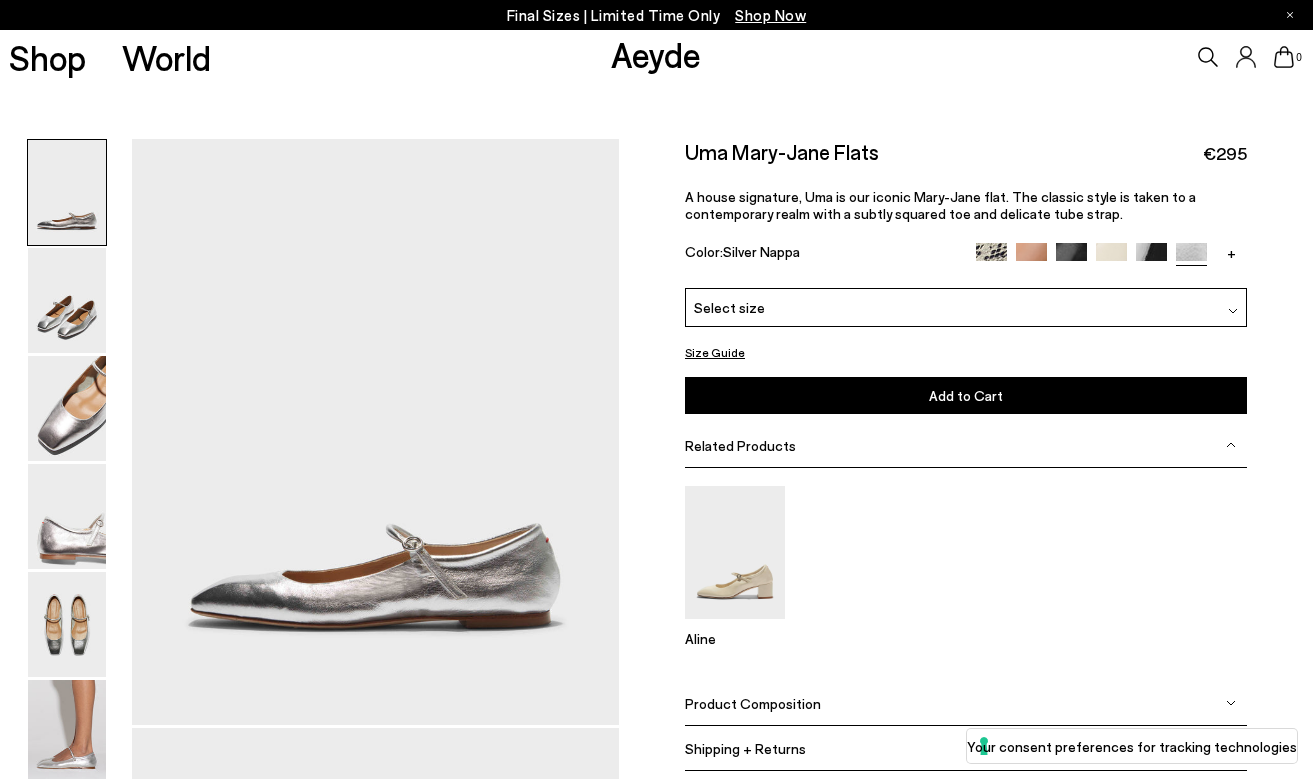 type 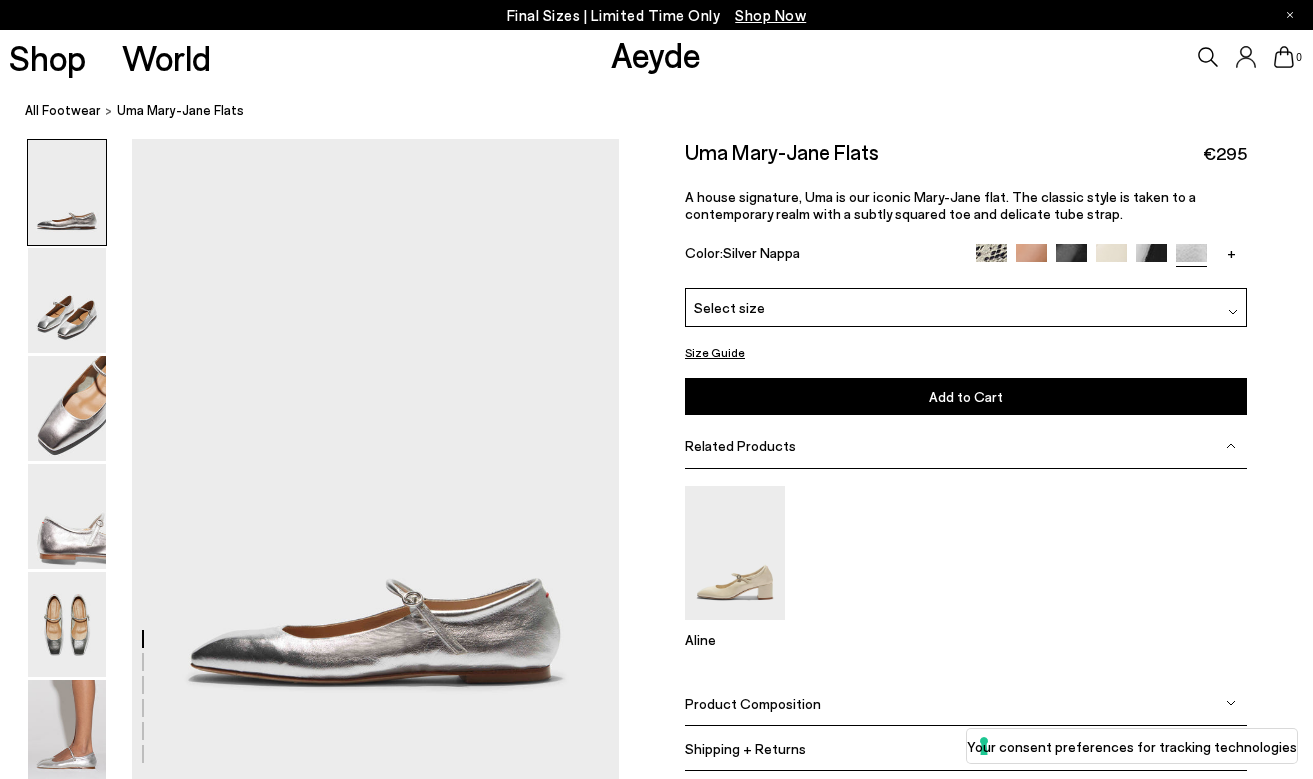 scroll, scrollTop: 0, scrollLeft: 0, axis: both 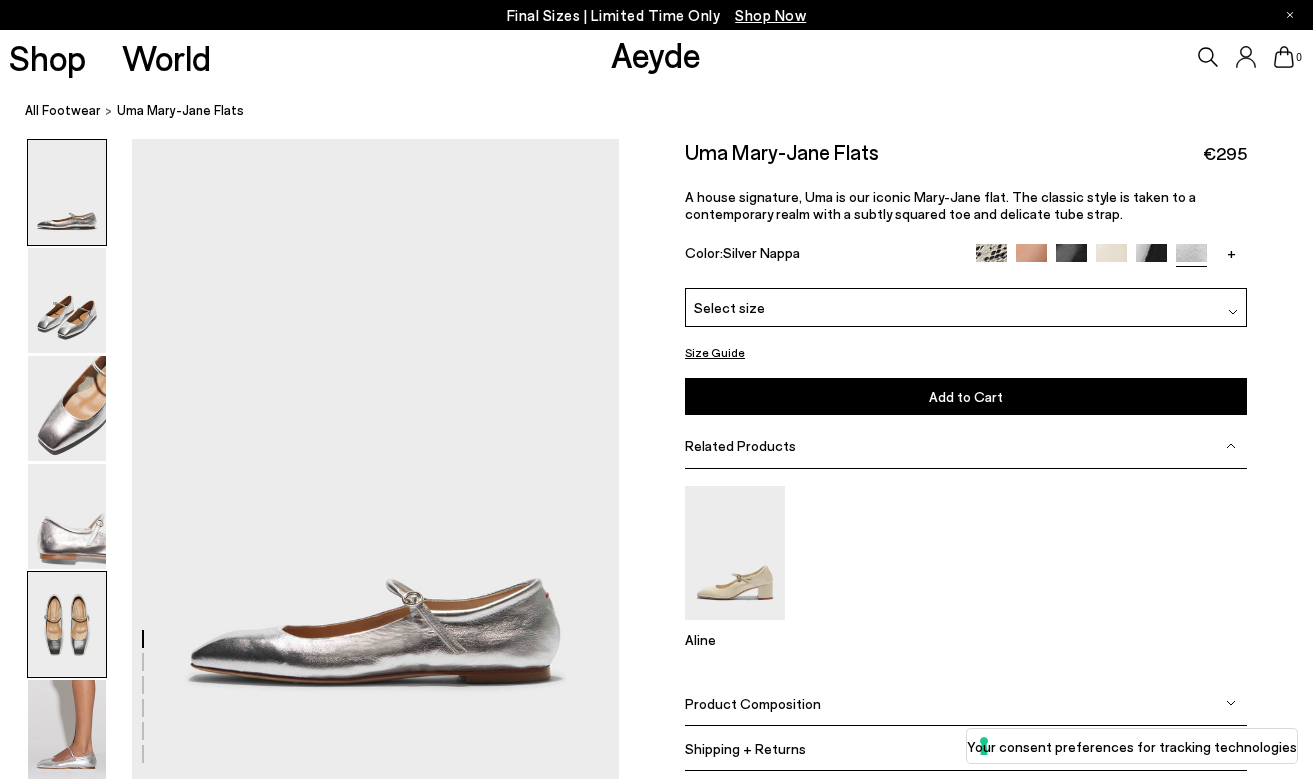 click at bounding box center (67, 624) 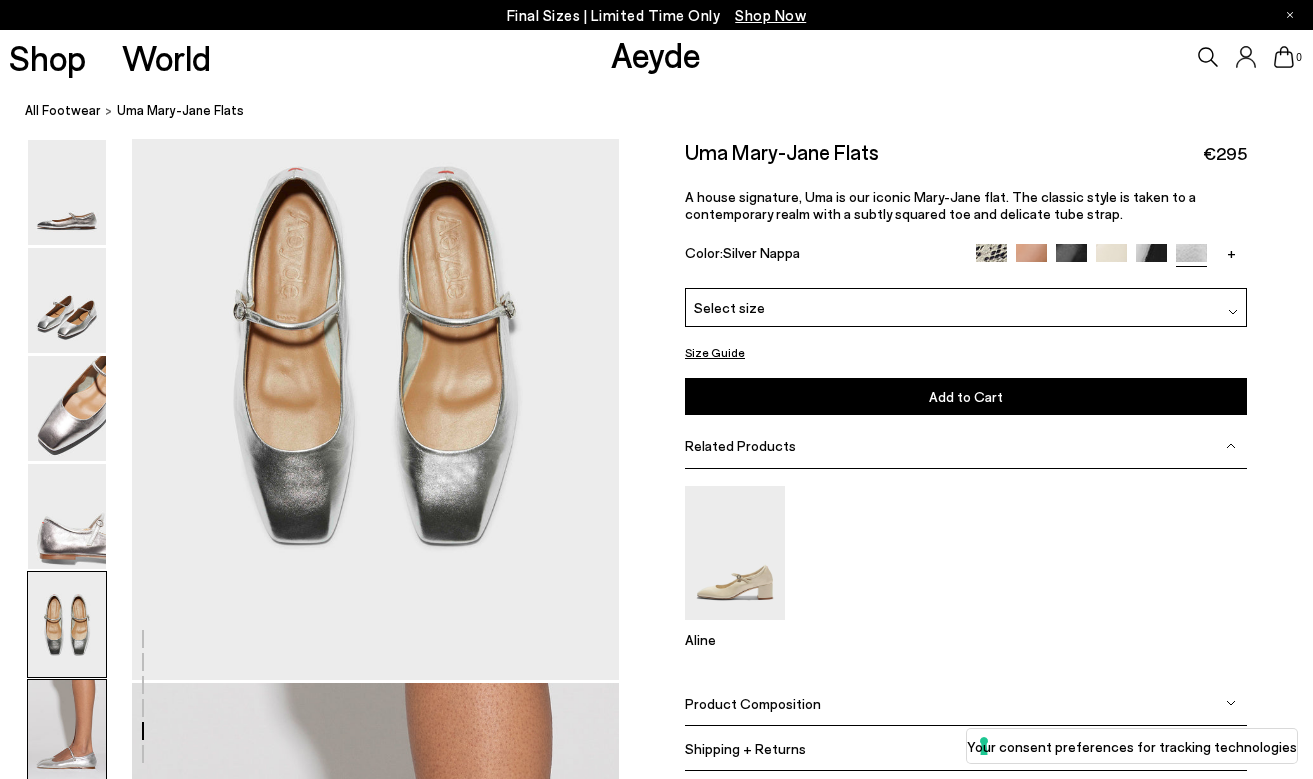 scroll, scrollTop: 2714, scrollLeft: 0, axis: vertical 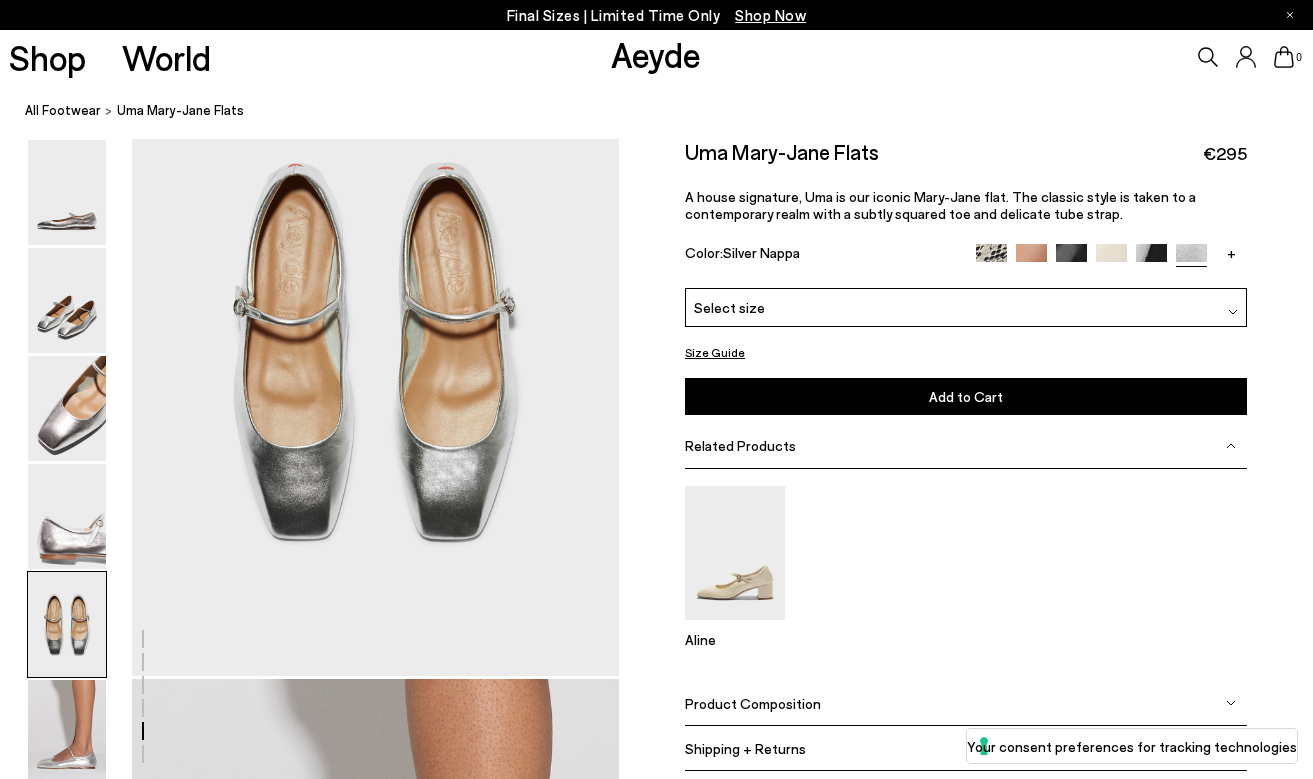 click at bounding box center (67, 624) 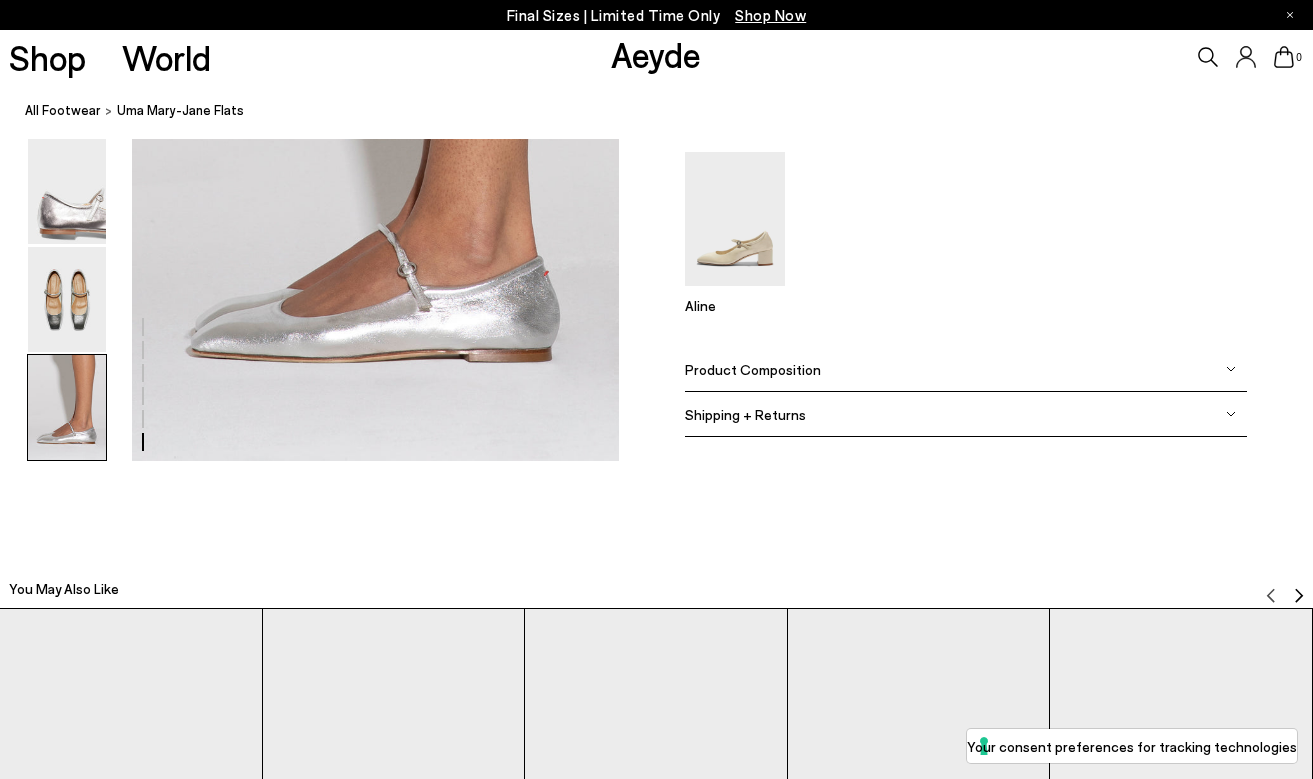 scroll, scrollTop: 3579, scrollLeft: 0, axis: vertical 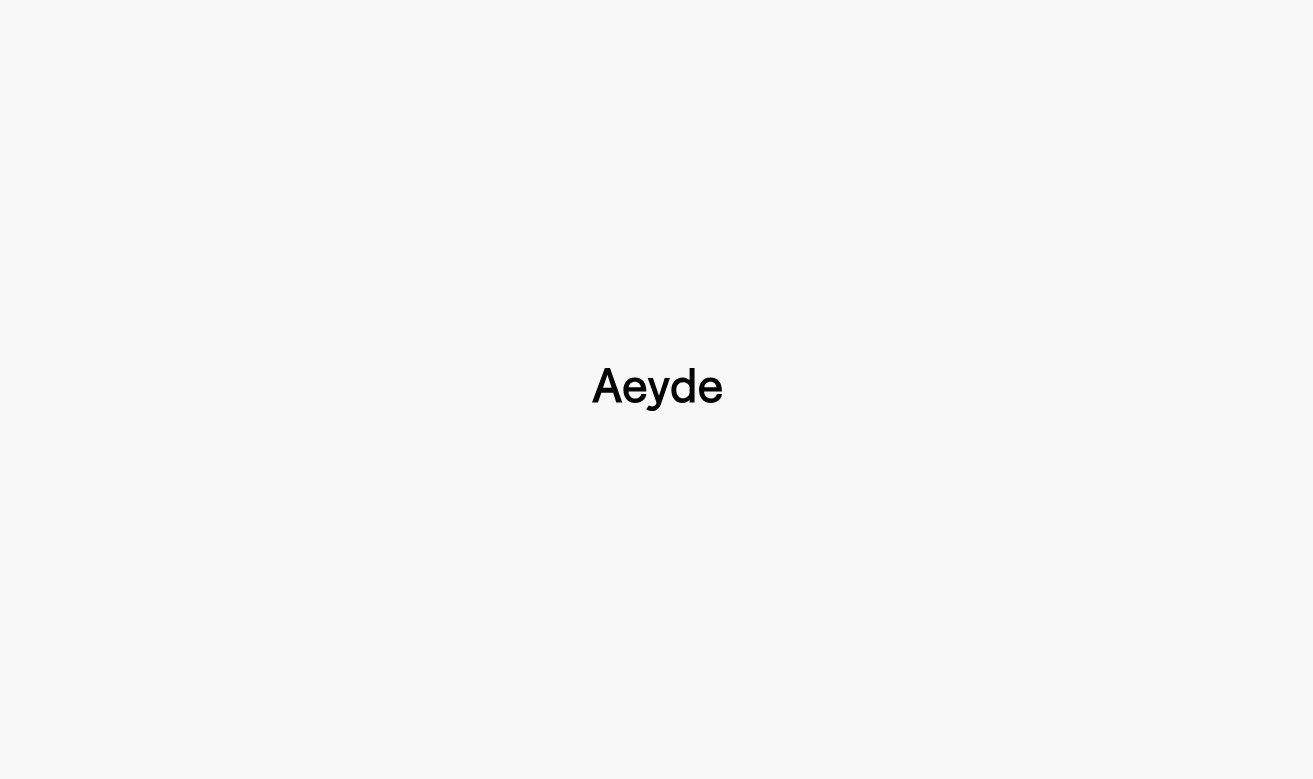 type 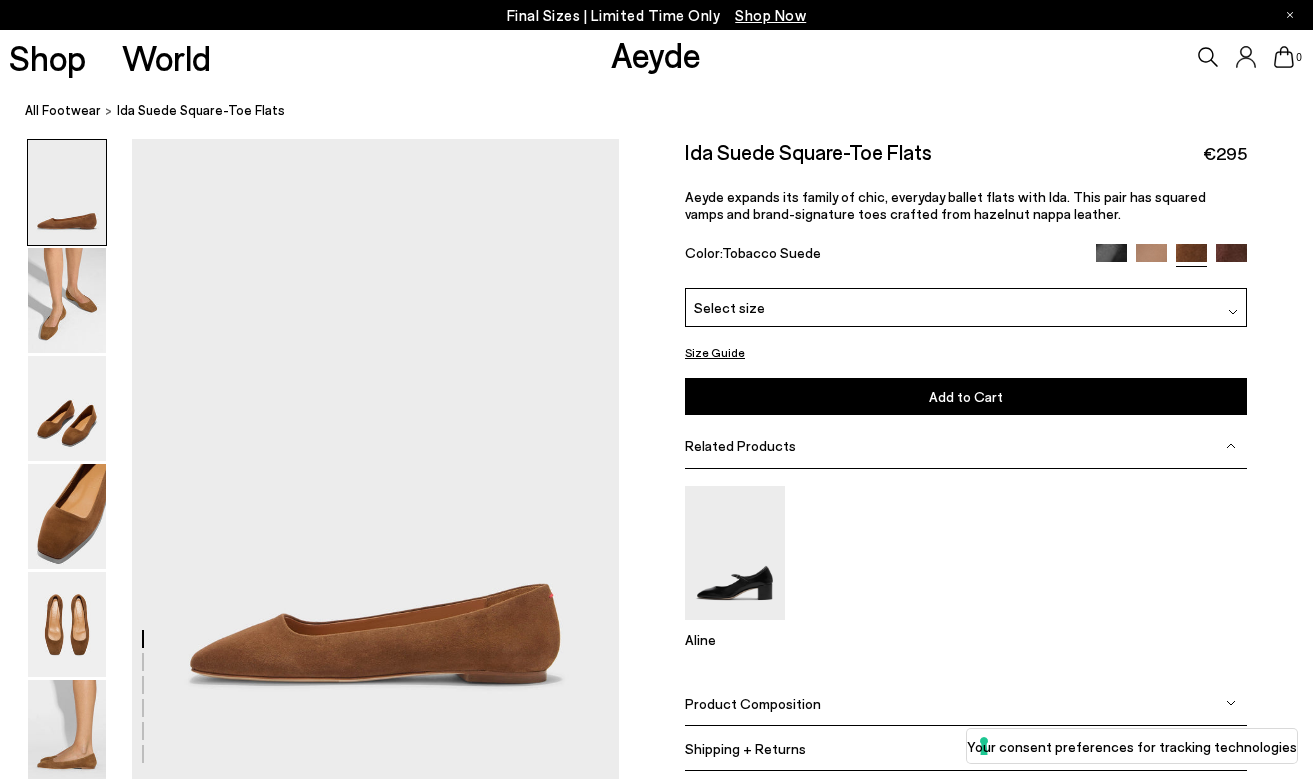 scroll, scrollTop: 0, scrollLeft: 0, axis: both 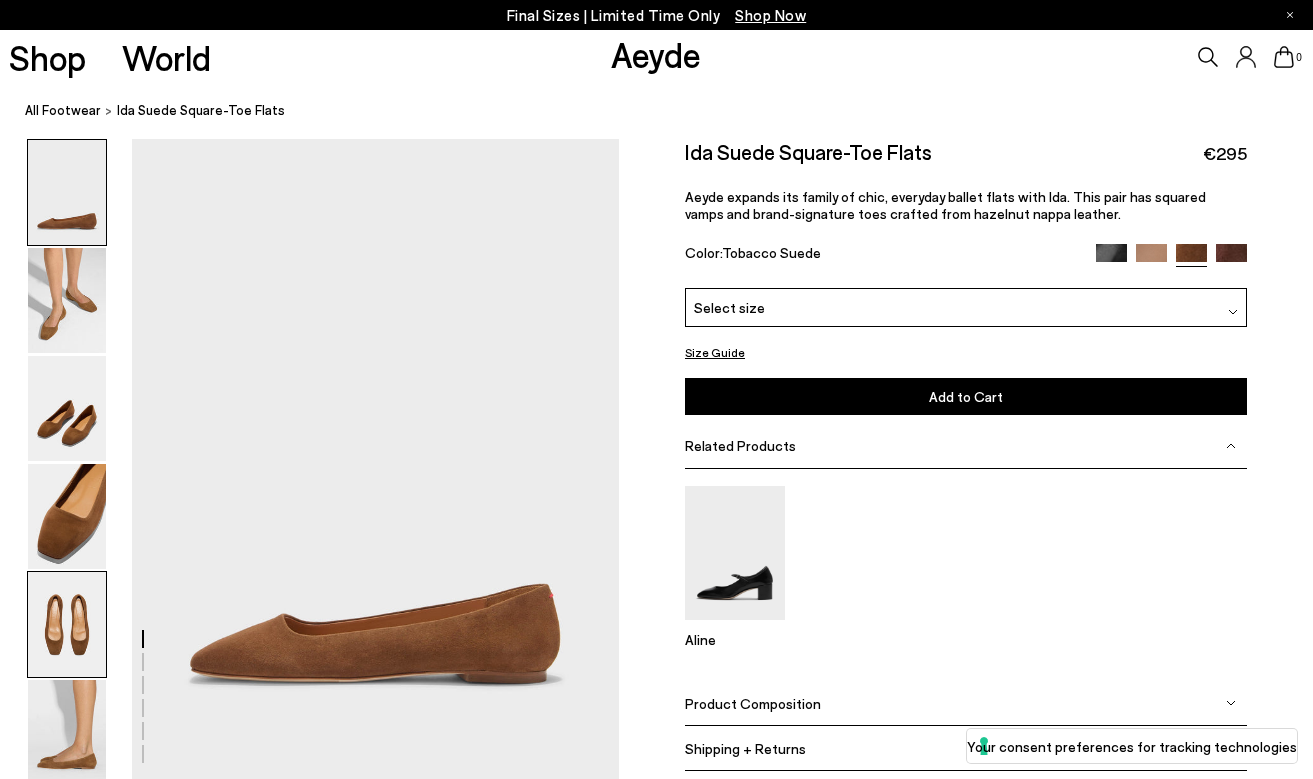 click at bounding box center [67, 624] 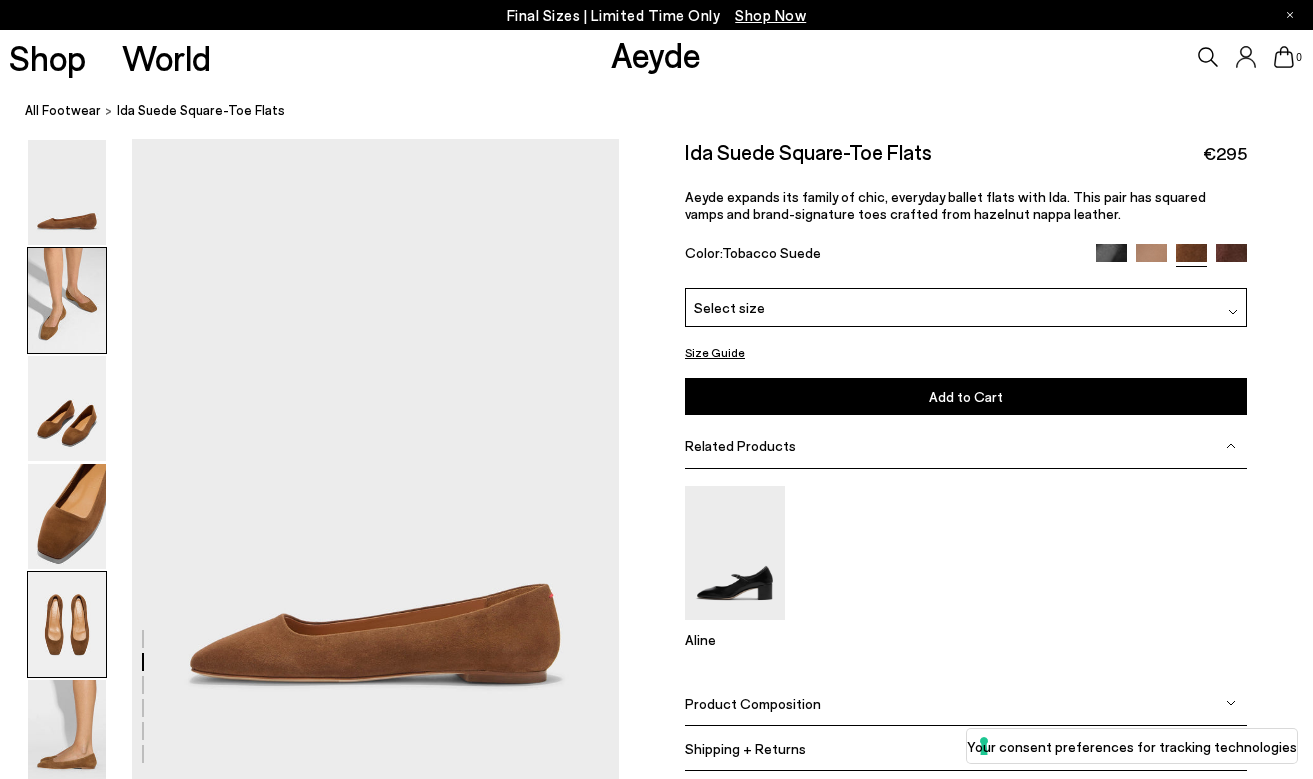 scroll, scrollTop: 2602, scrollLeft: 0, axis: vertical 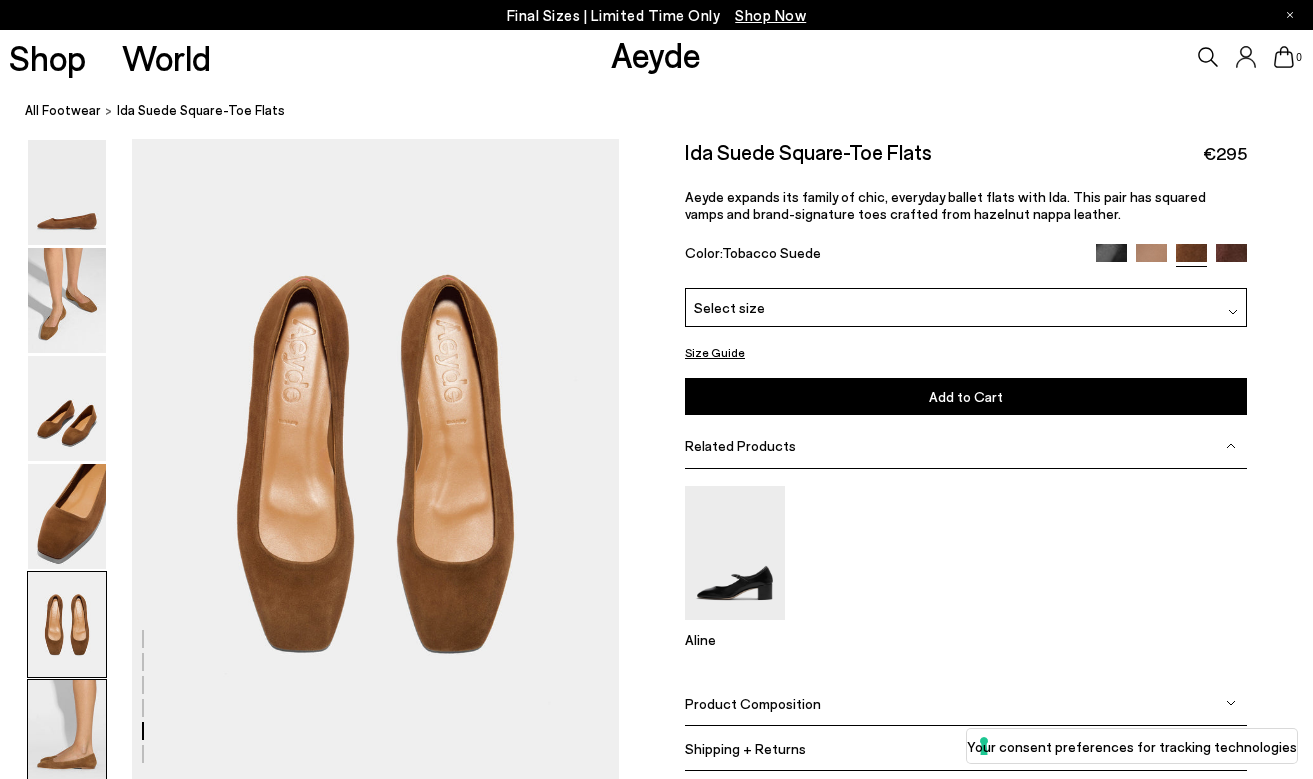 click at bounding box center (67, 732) 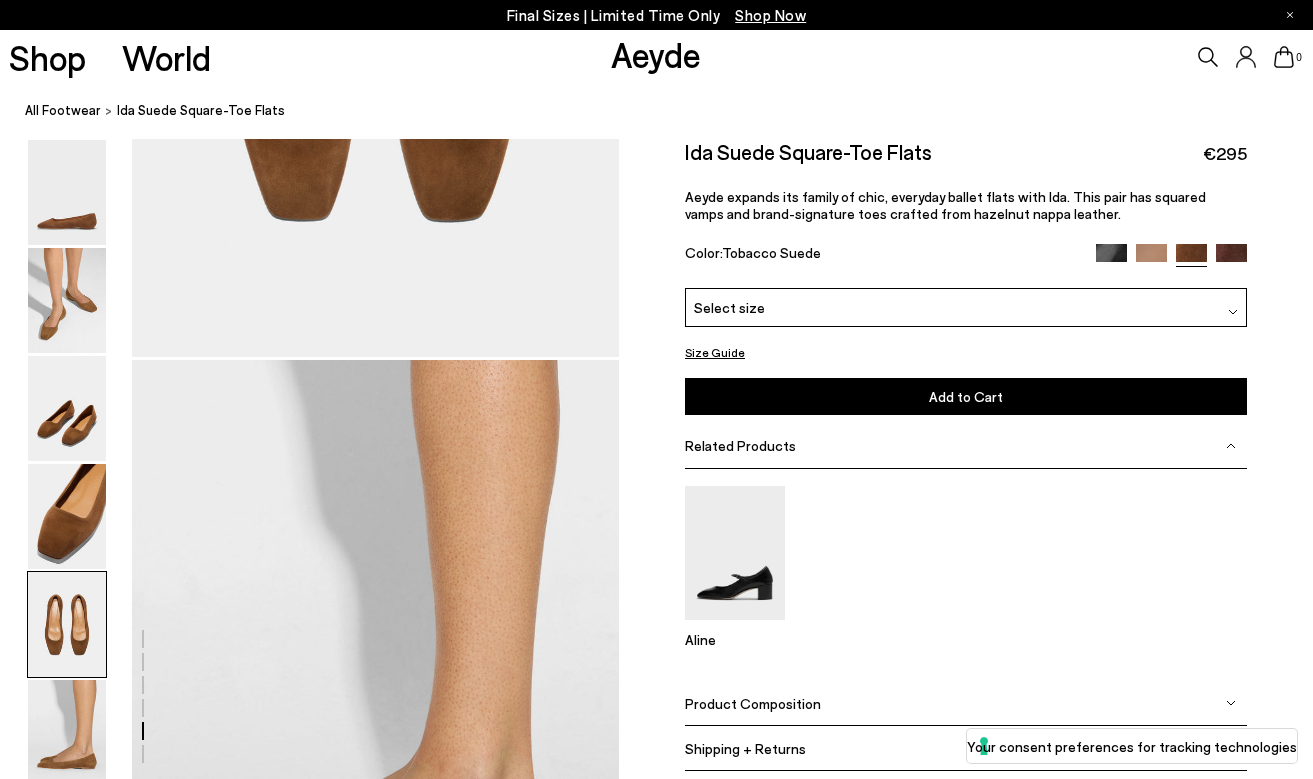 scroll, scrollTop: 3025, scrollLeft: 0, axis: vertical 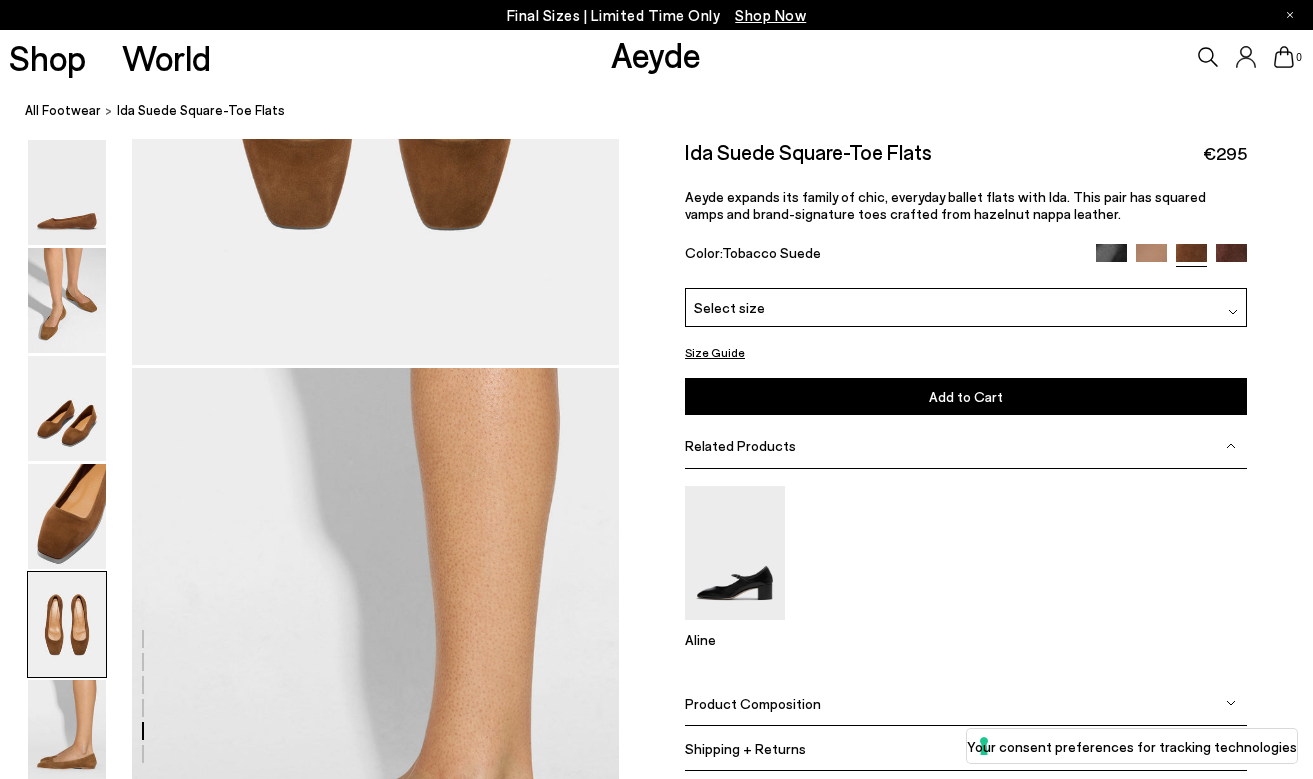 click on "Select size" at bounding box center (966, 307) 